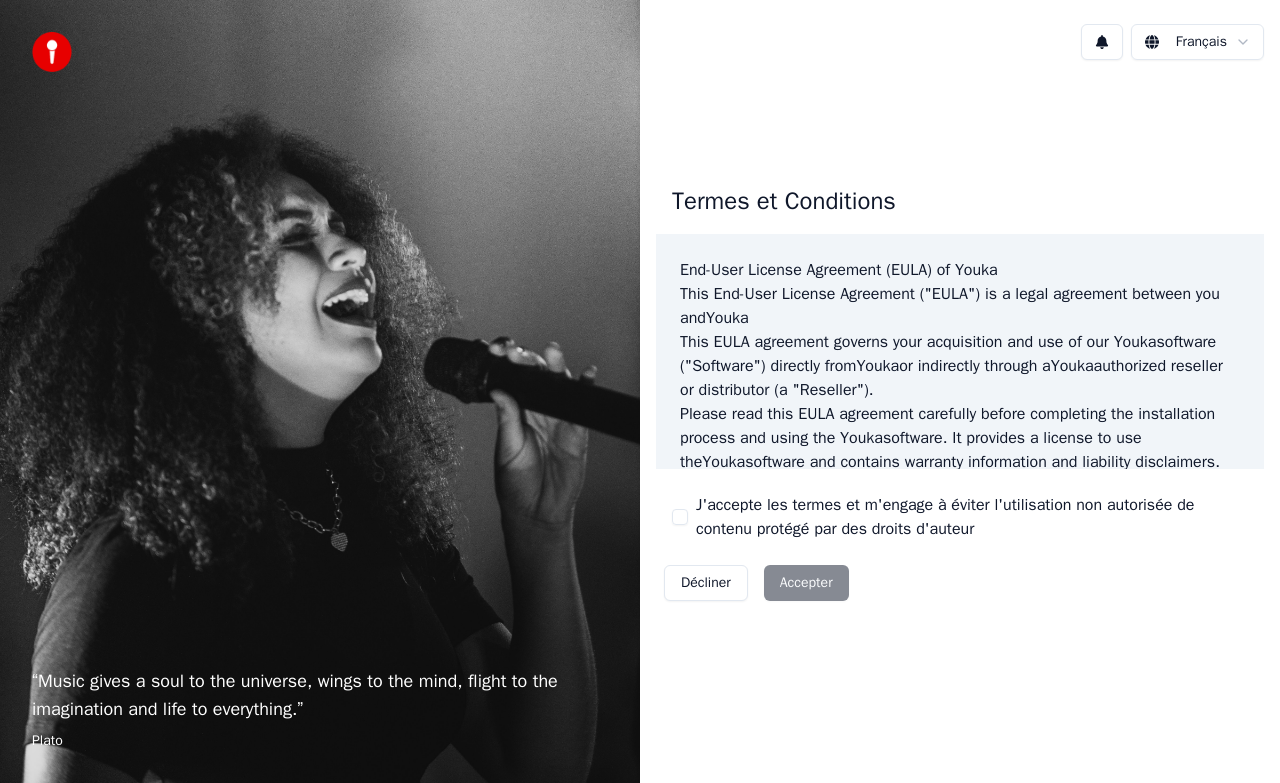 scroll, scrollTop: 0, scrollLeft: 0, axis: both 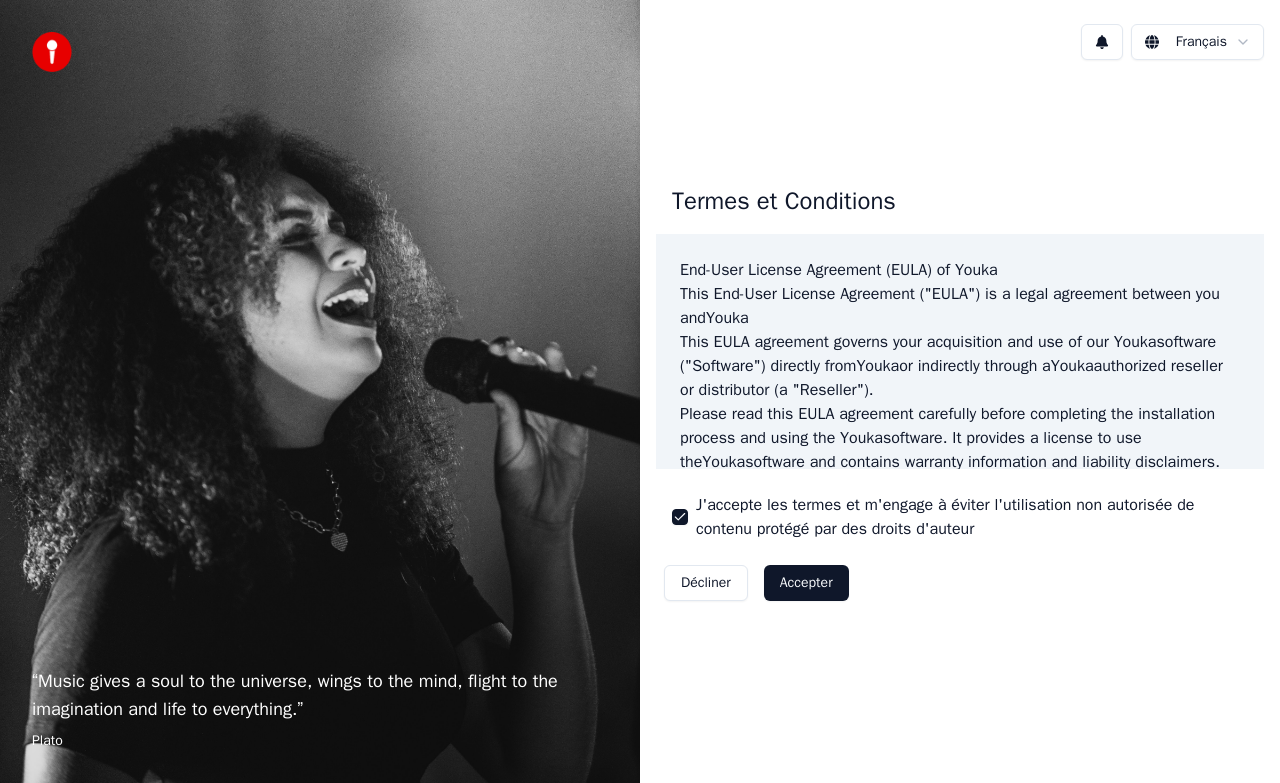 click on "Accepter" at bounding box center [806, 583] 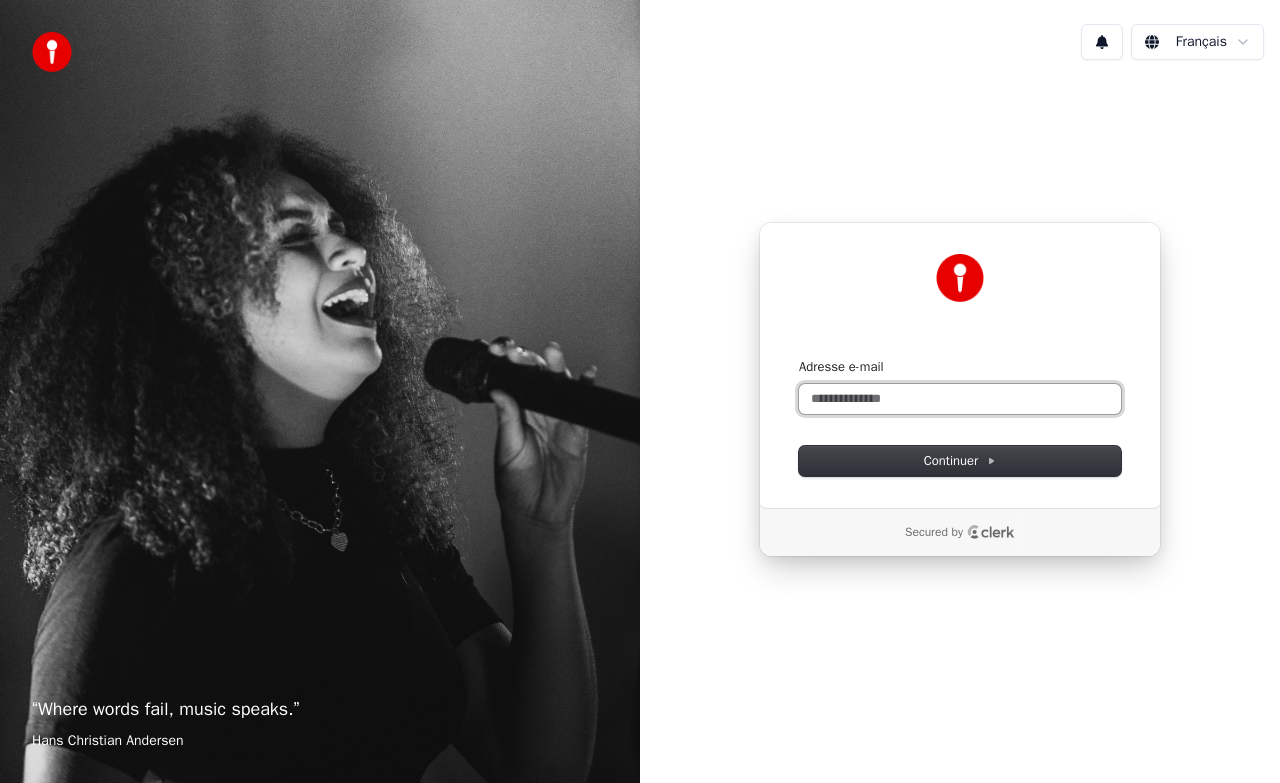 click on "Adresse e-mail" at bounding box center (960, 399) 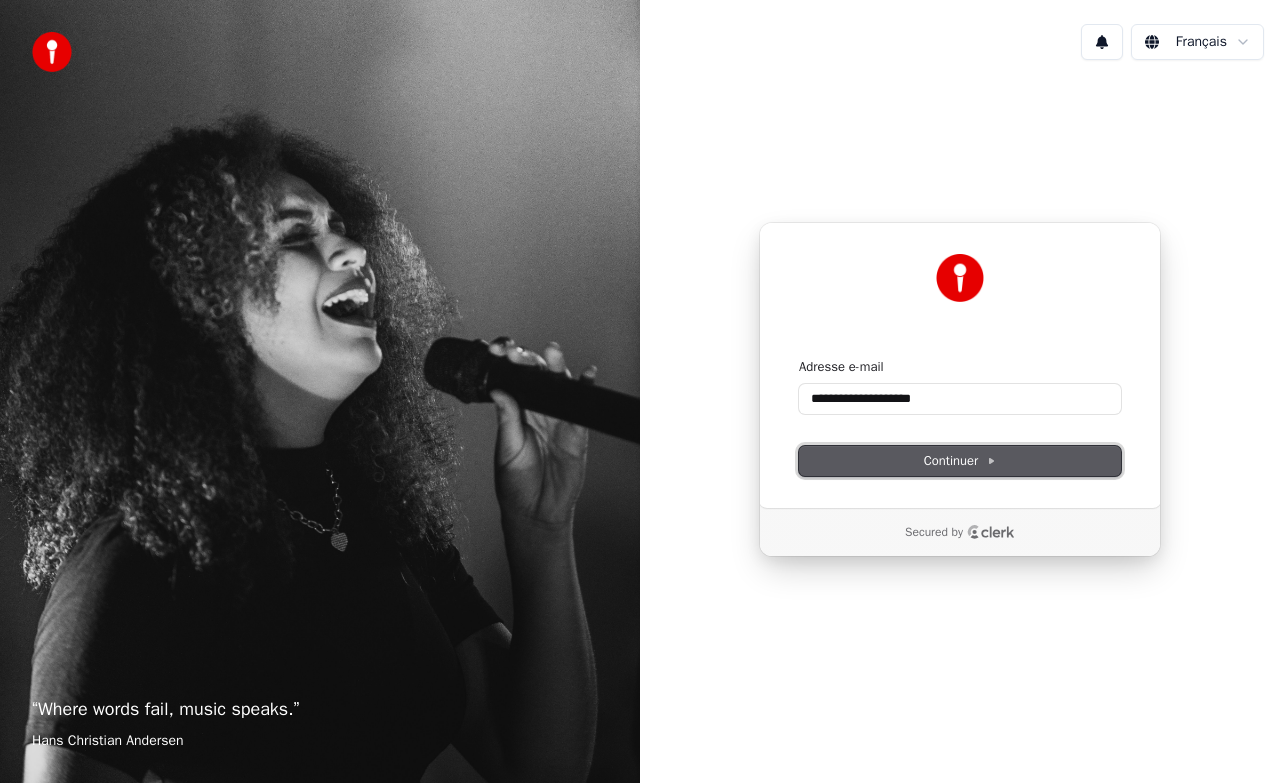 click on "Continuer" at bounding box center (960, 461) 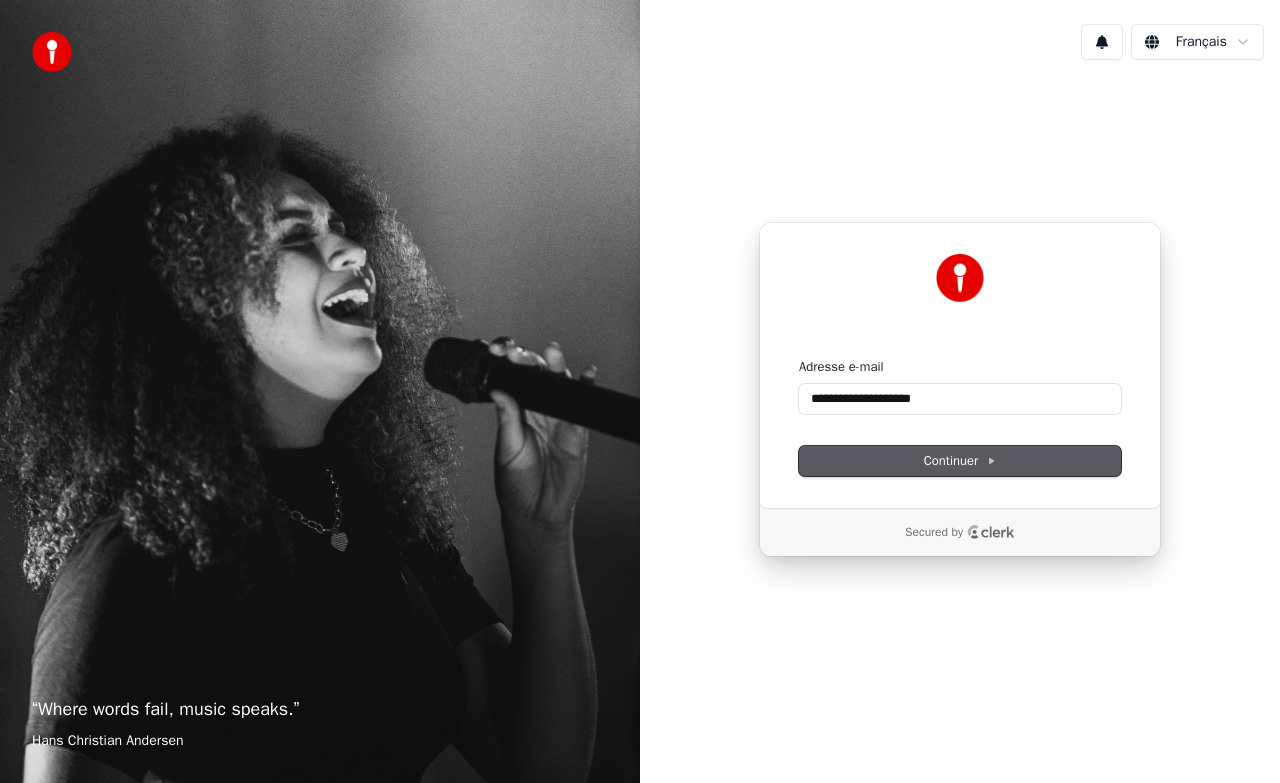type on "**********" 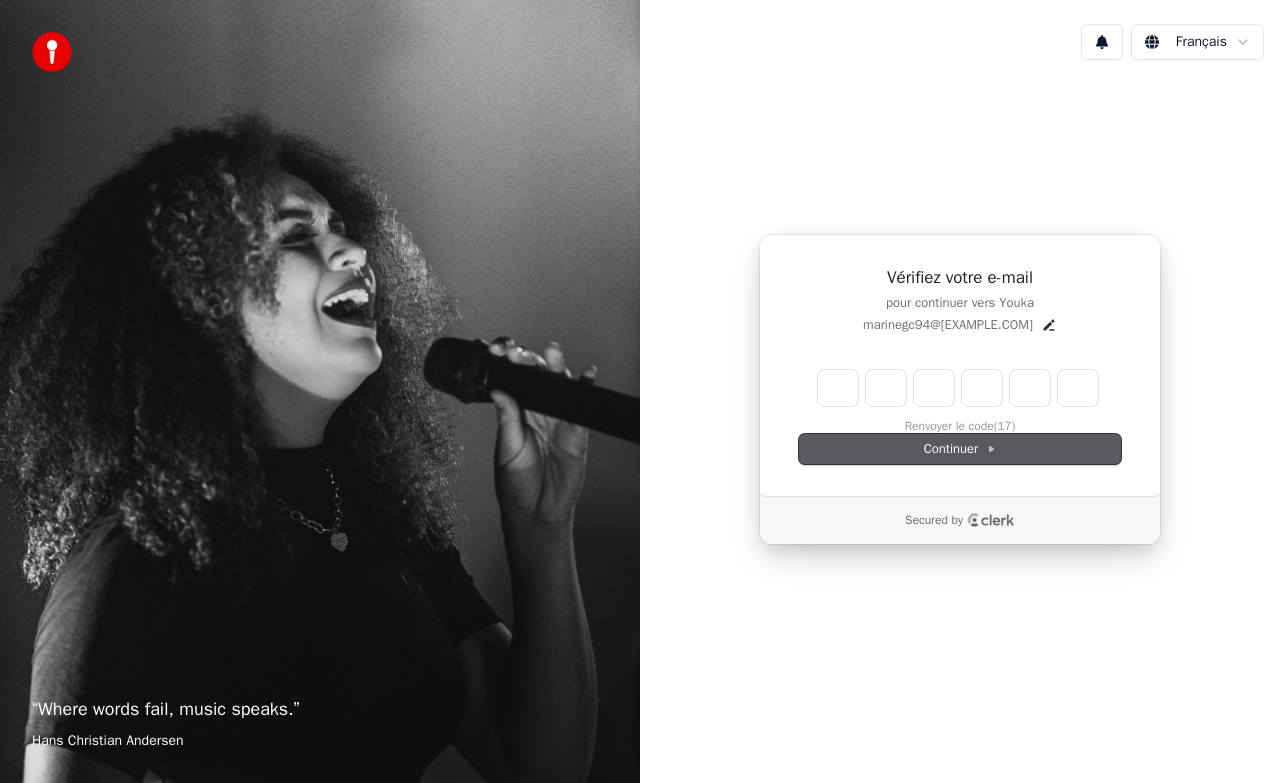 type on "*" 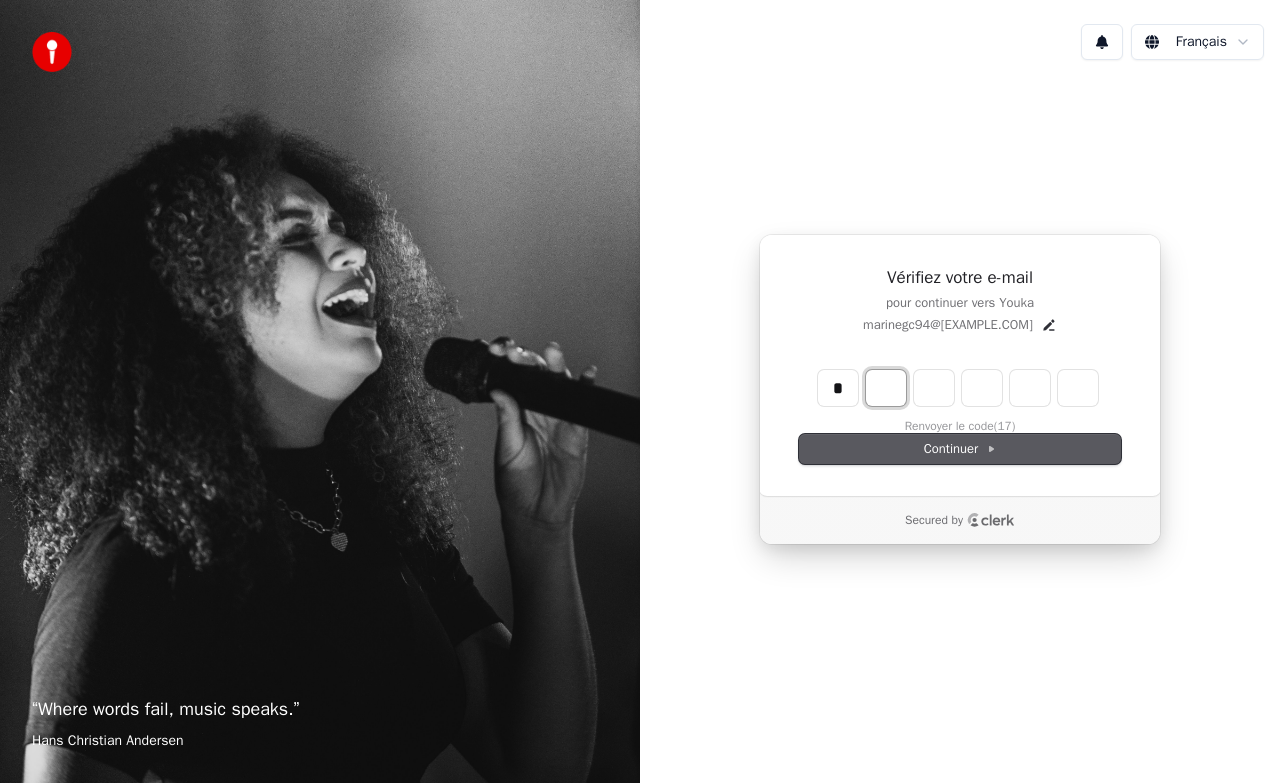 type on "*" 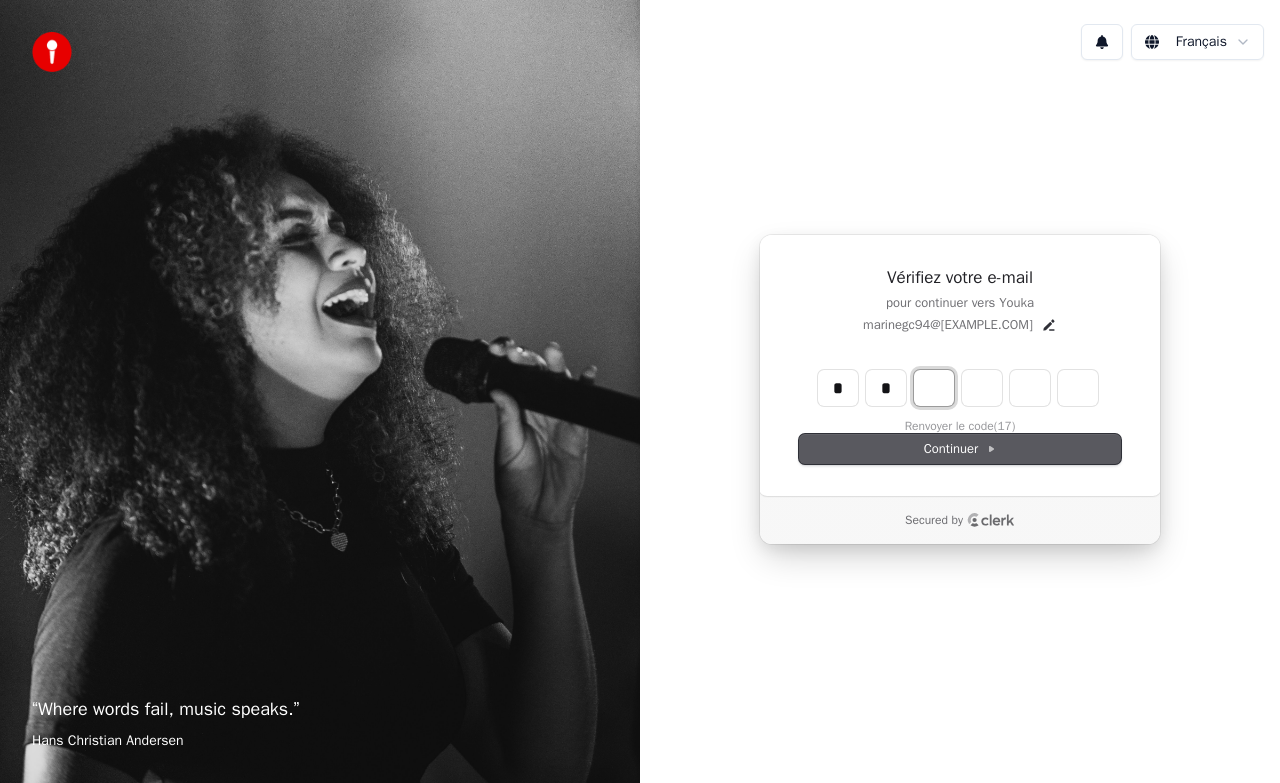 type on "**" 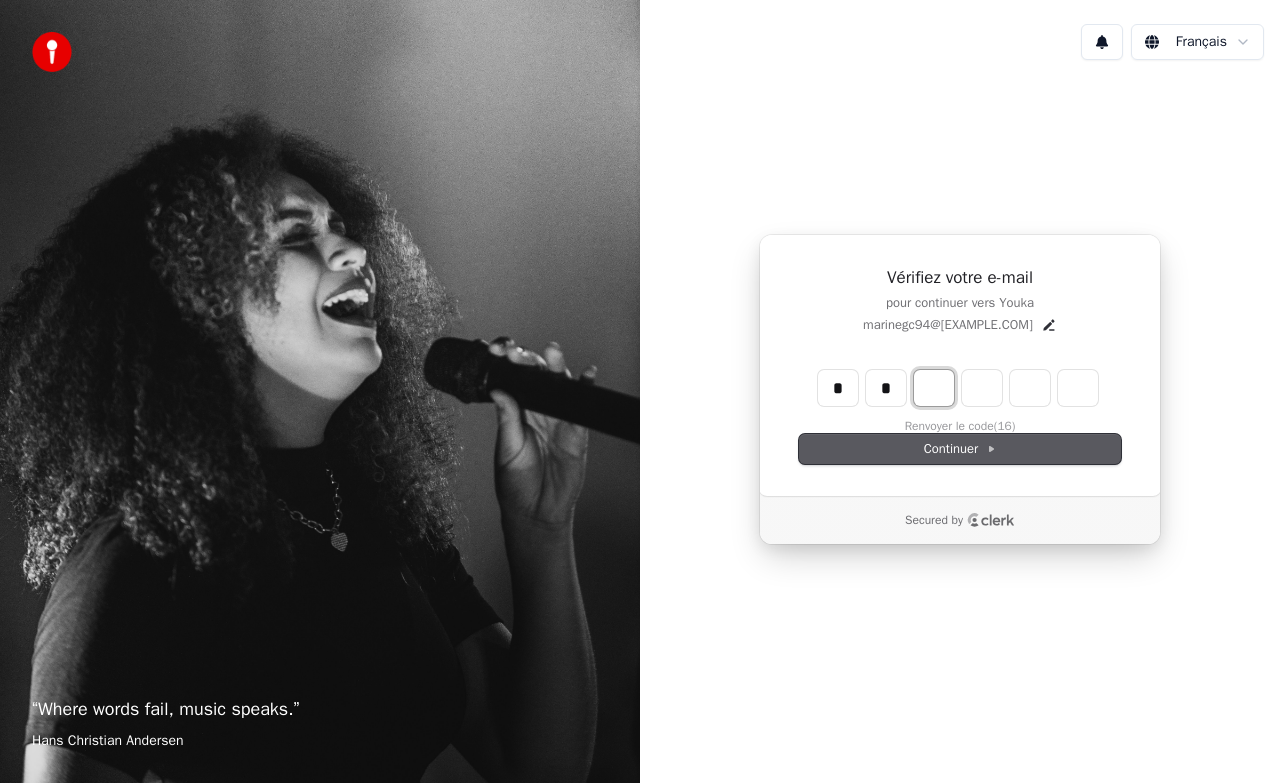 type on "*" 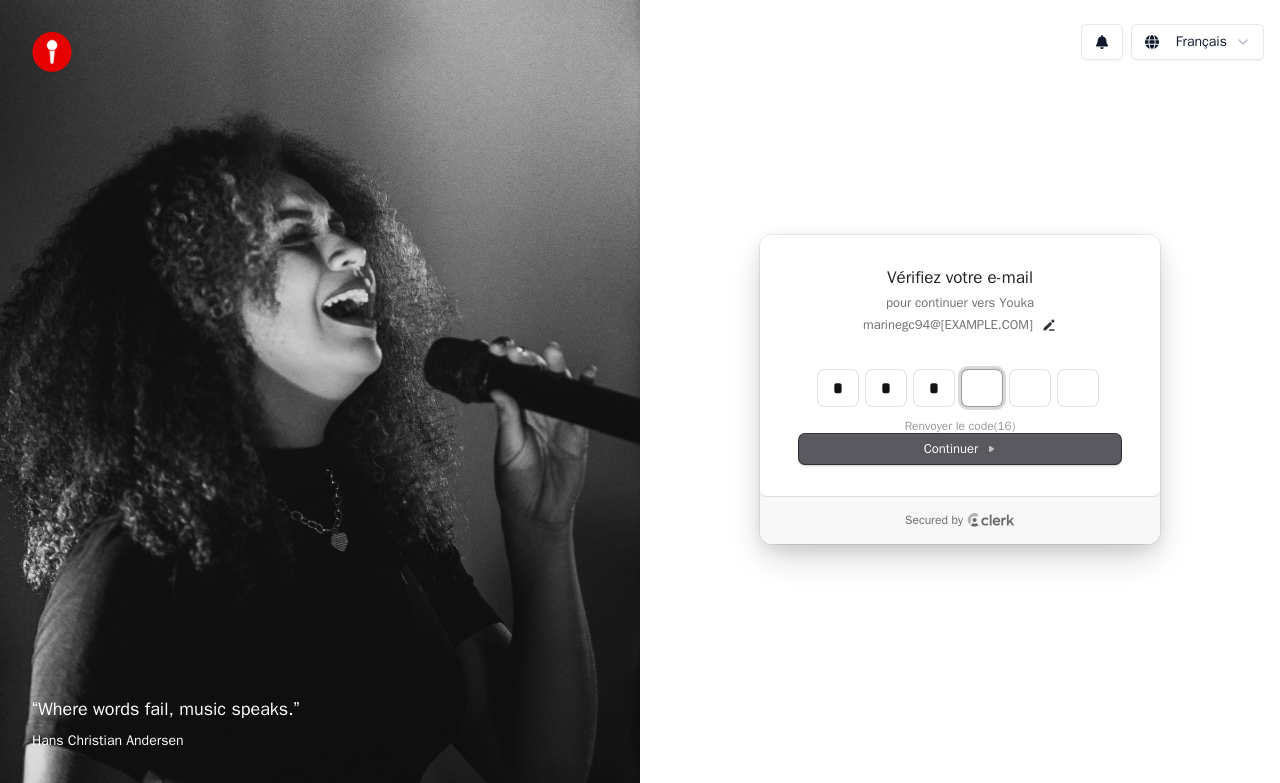 type on "***" 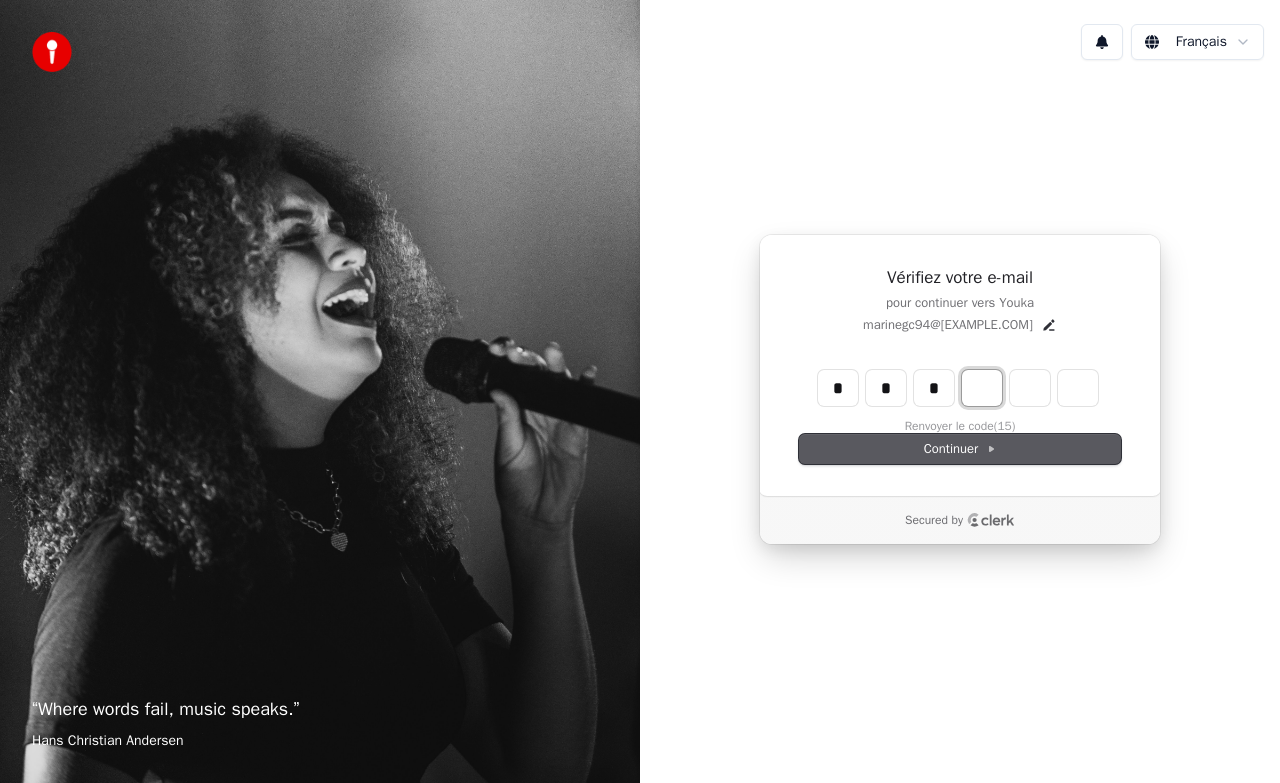 type on "*" 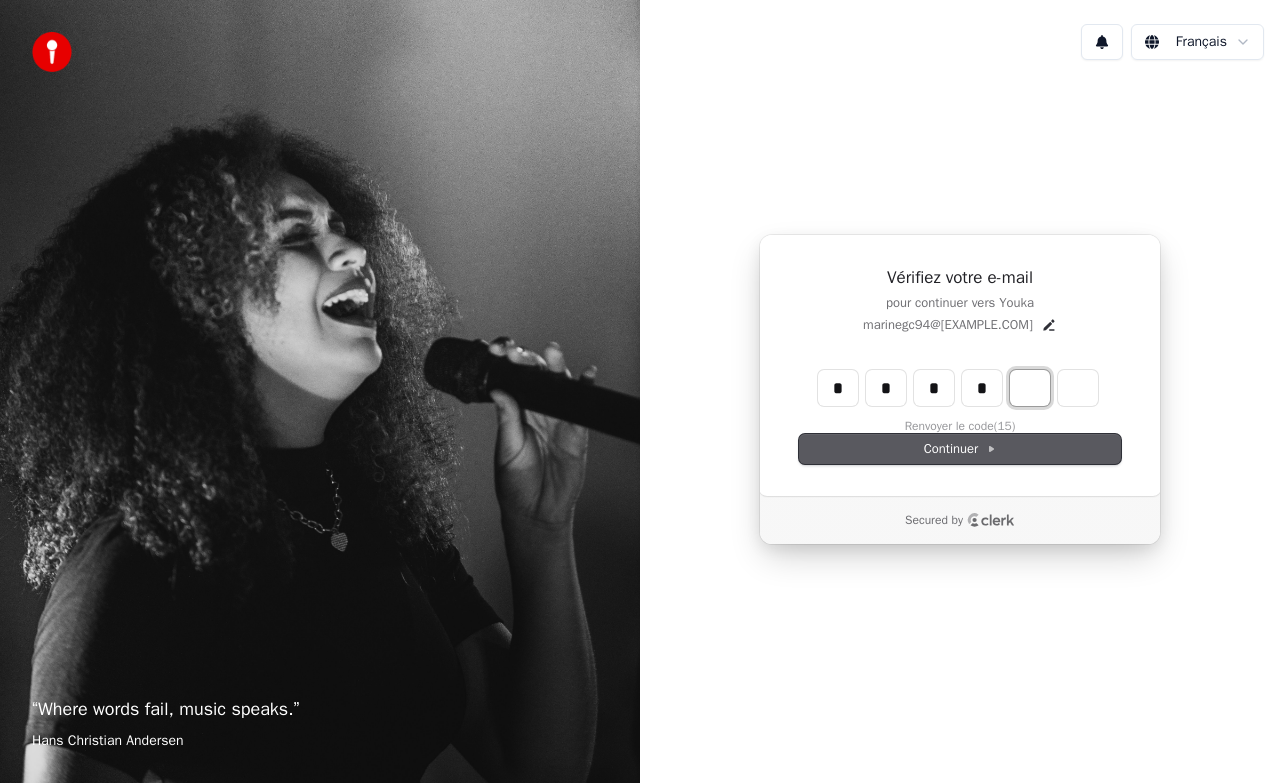 type on "****" 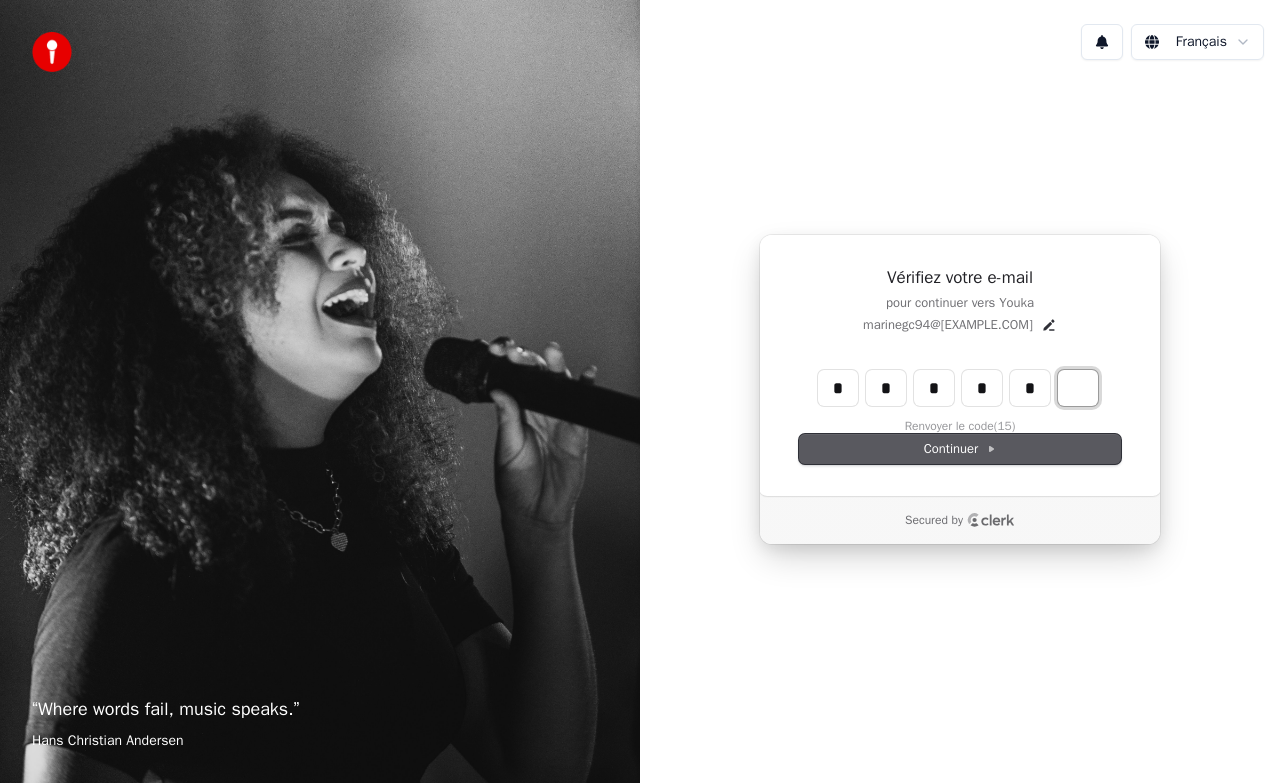 type on "******" 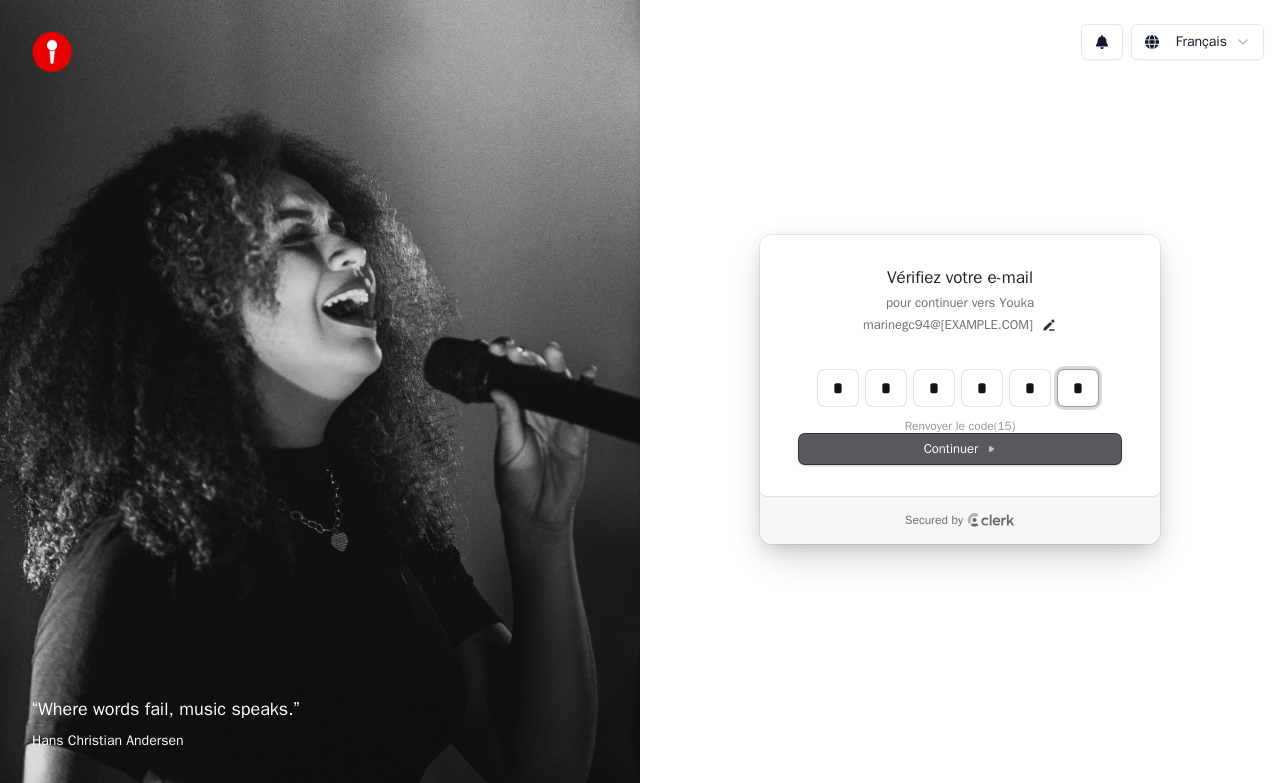 type on "*" 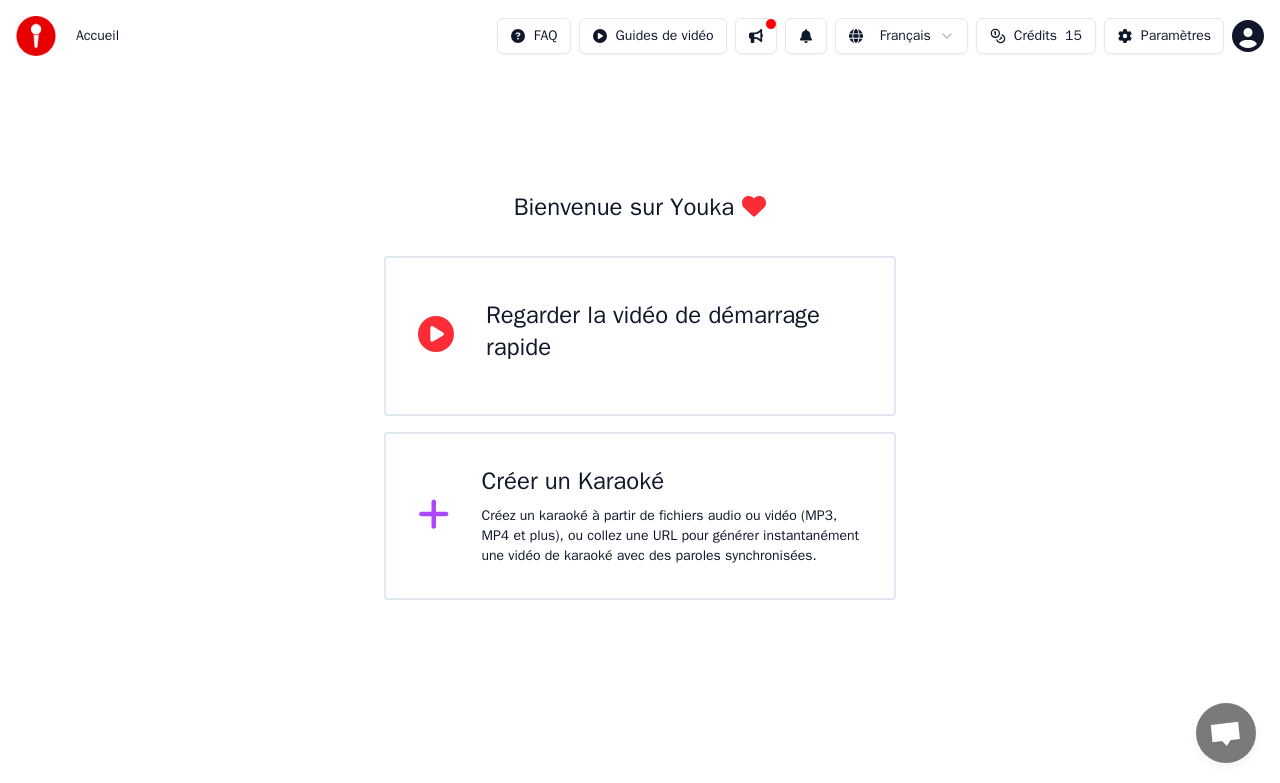 click on "Créer un Karaoké" at bounding box center [672, 482] 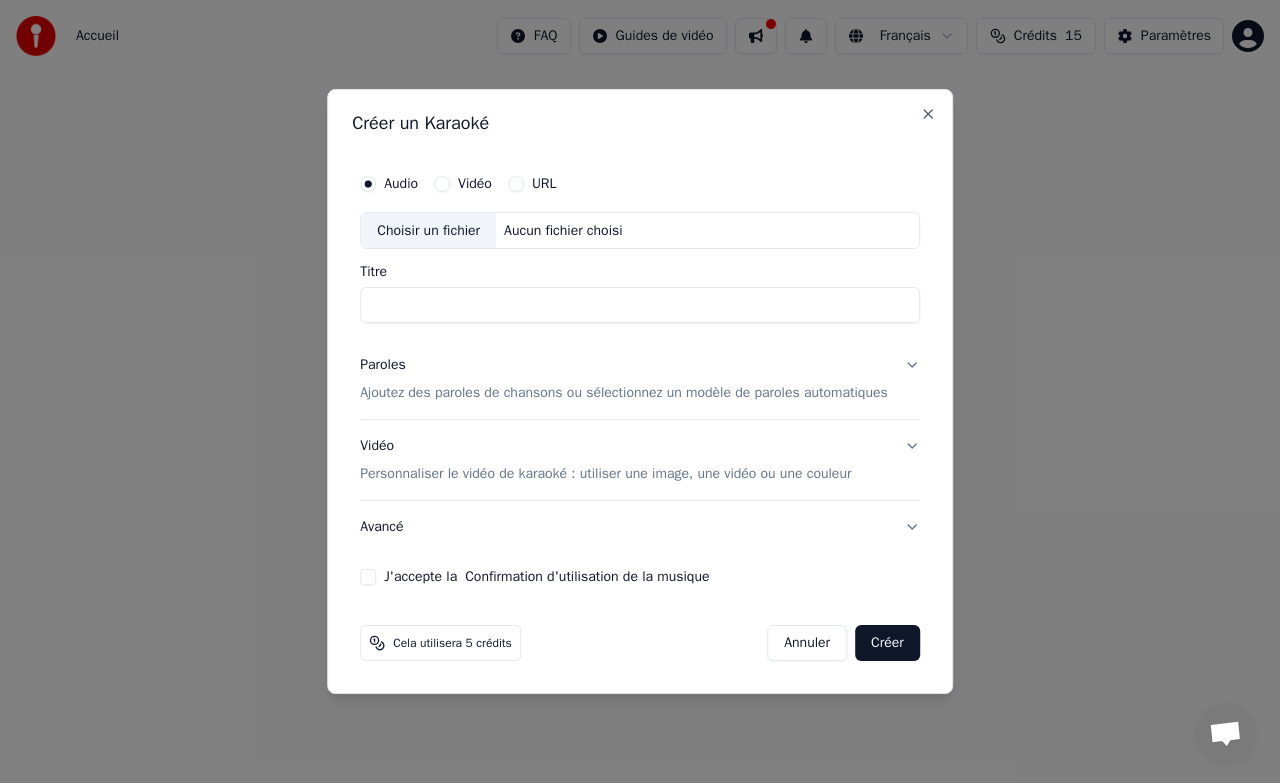 click on "Choisir un fichier" at bounding box center (428, 231) 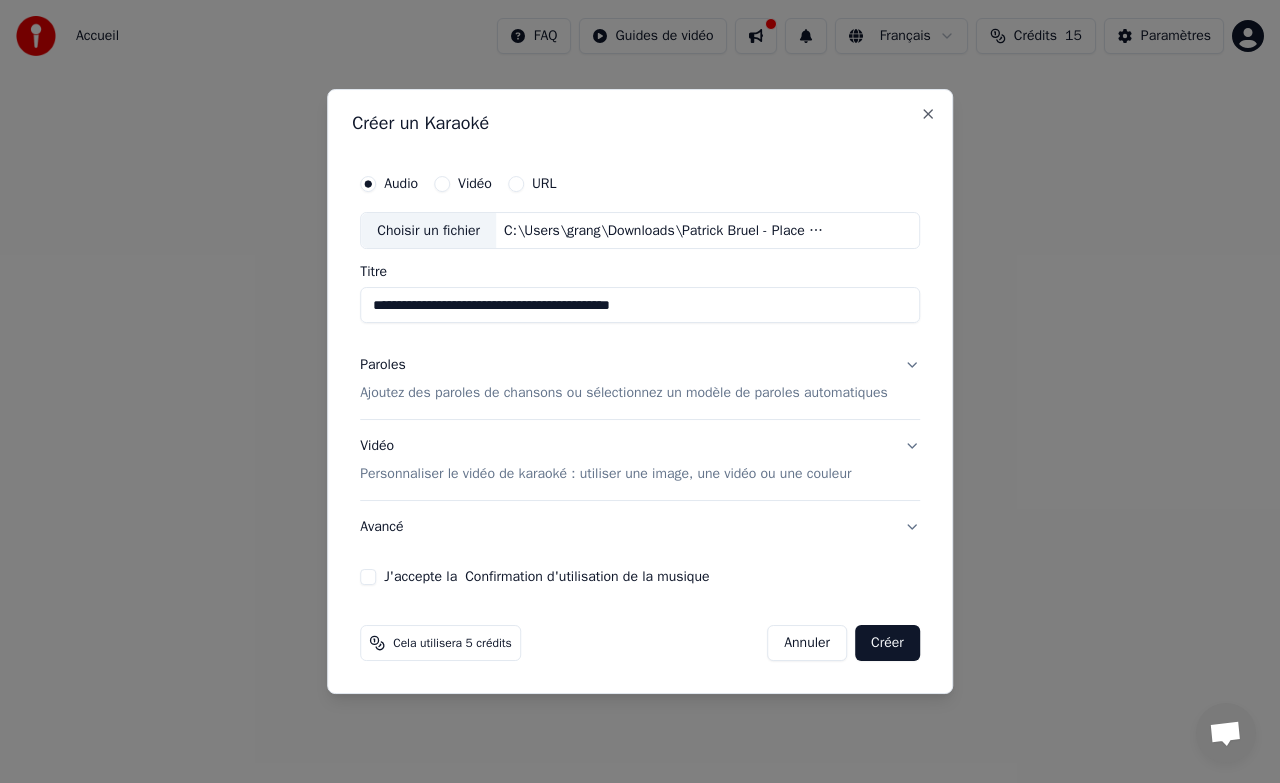 type on "**********" 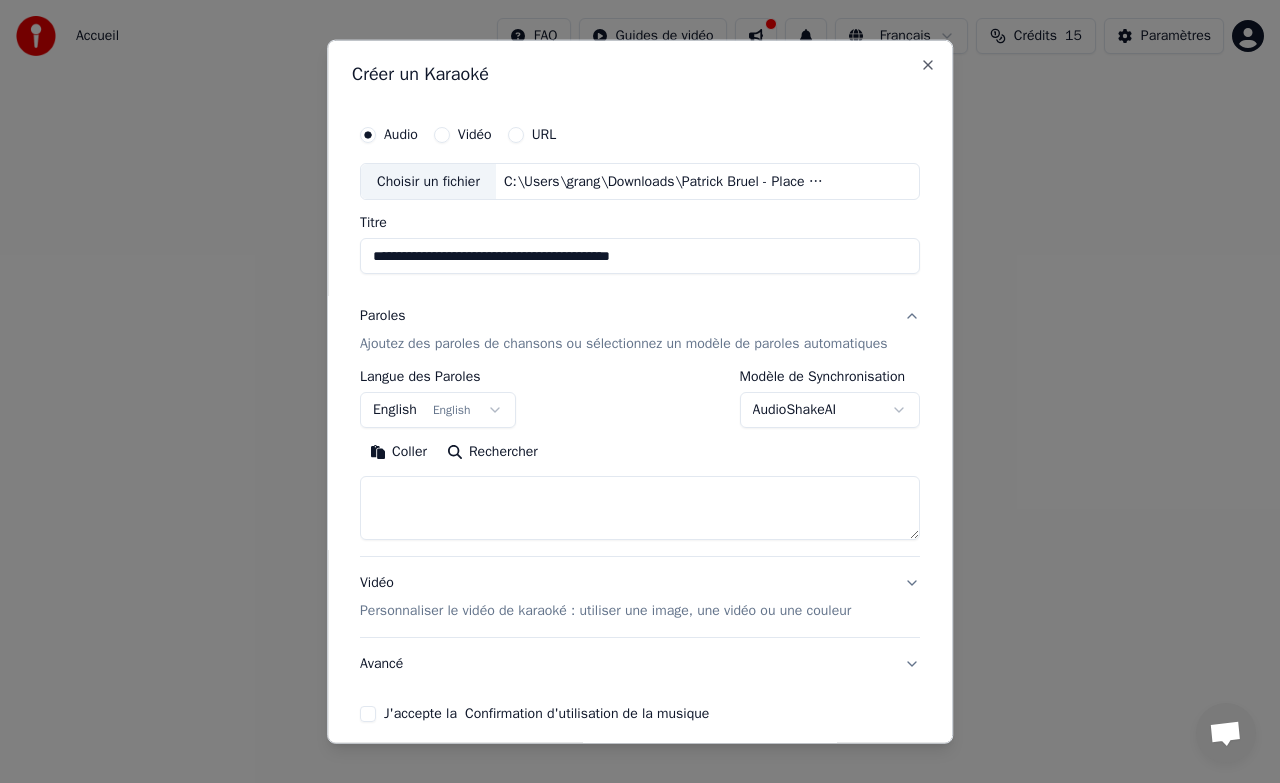 click on "English English" at bounding box center (438, 410) 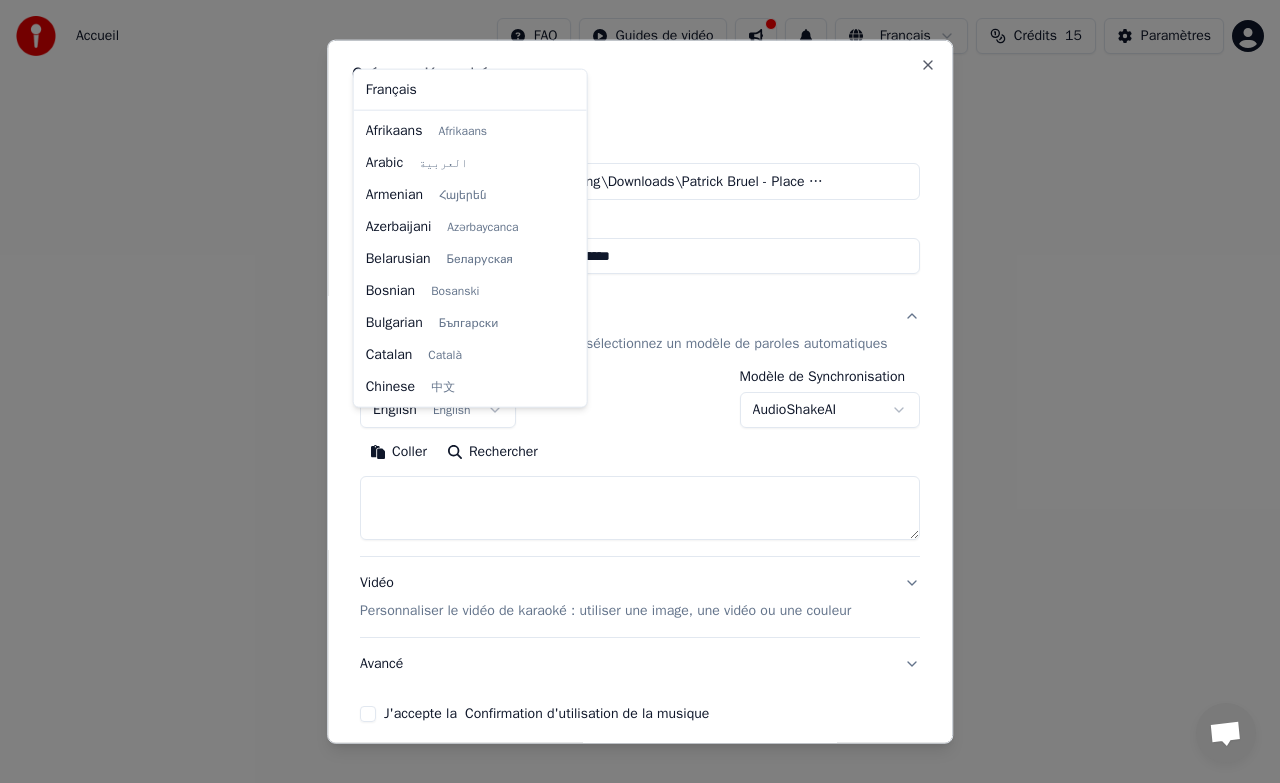 scroll, scrollTop: 160, scrollLeft: 0, axis: vertical 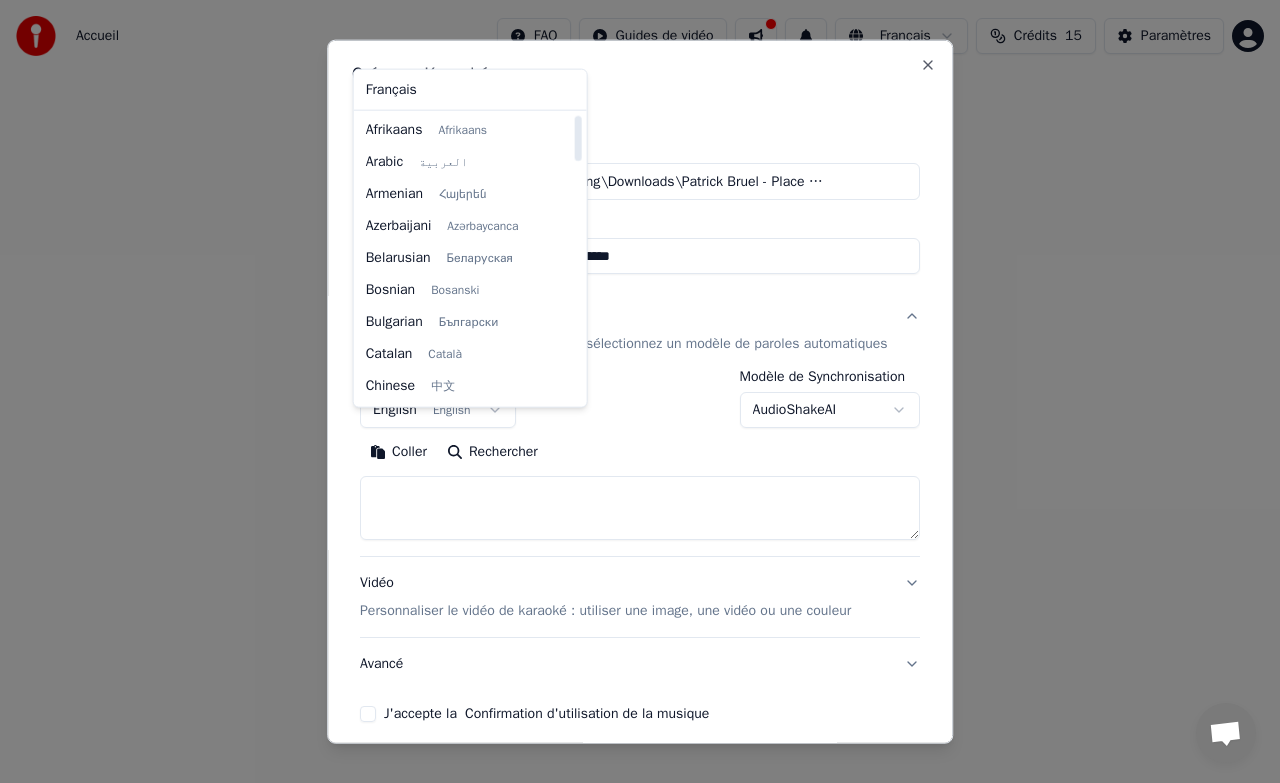 click at bounding box center [640, 391] 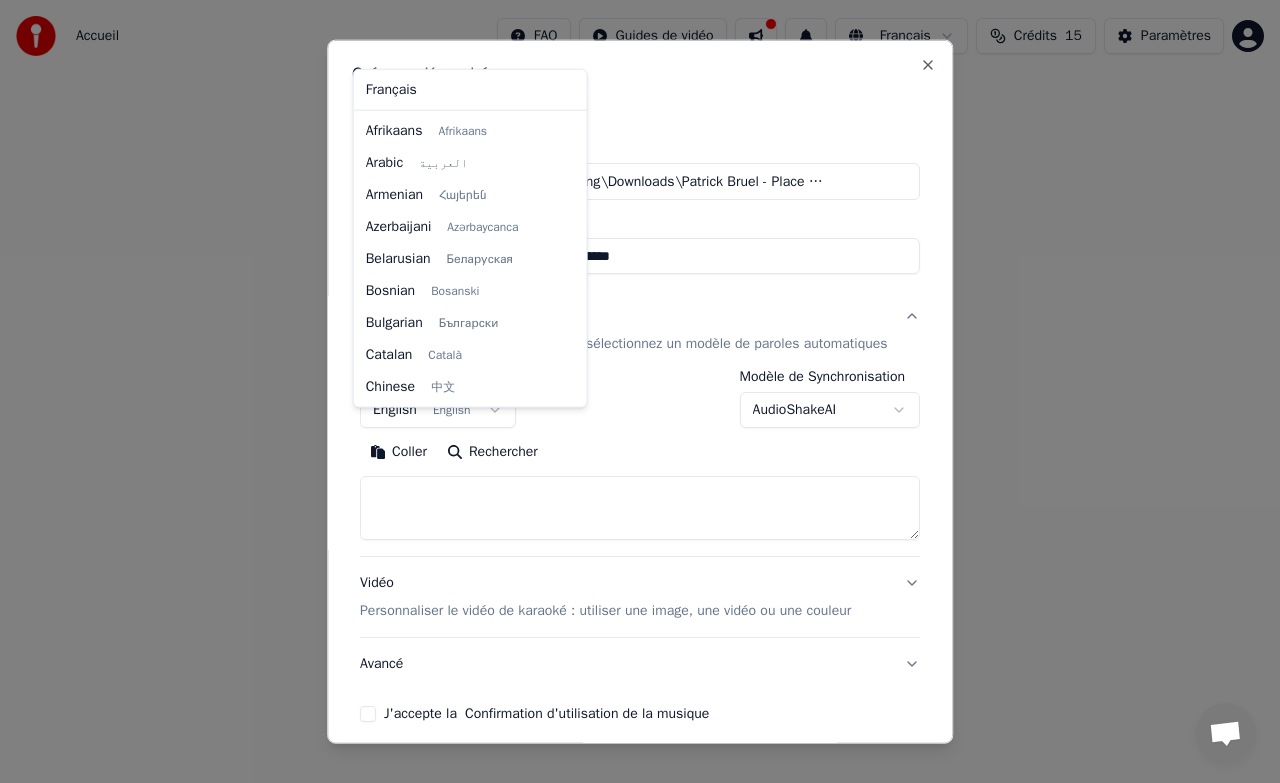 click on "**********" at bounding box center [640, 300] 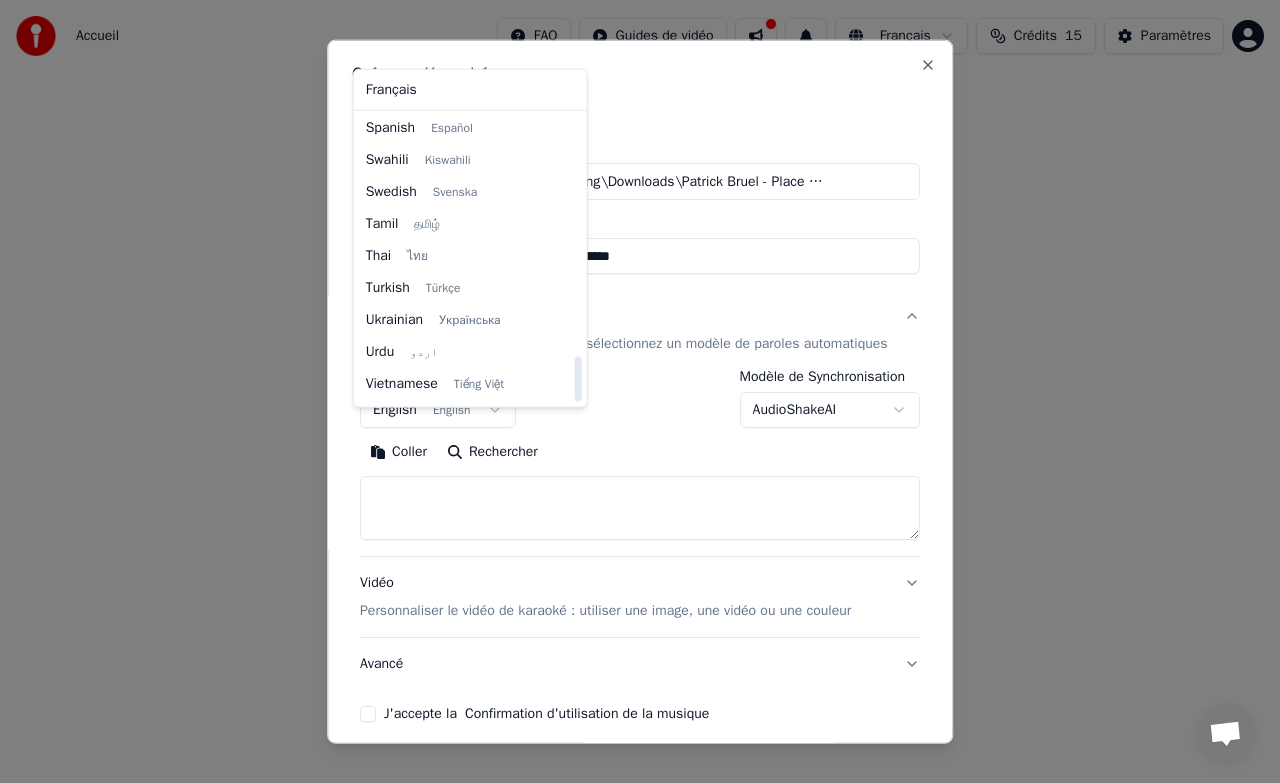 scroll, scrollTop: 1535, scrollLeft: 0, axis: vertical 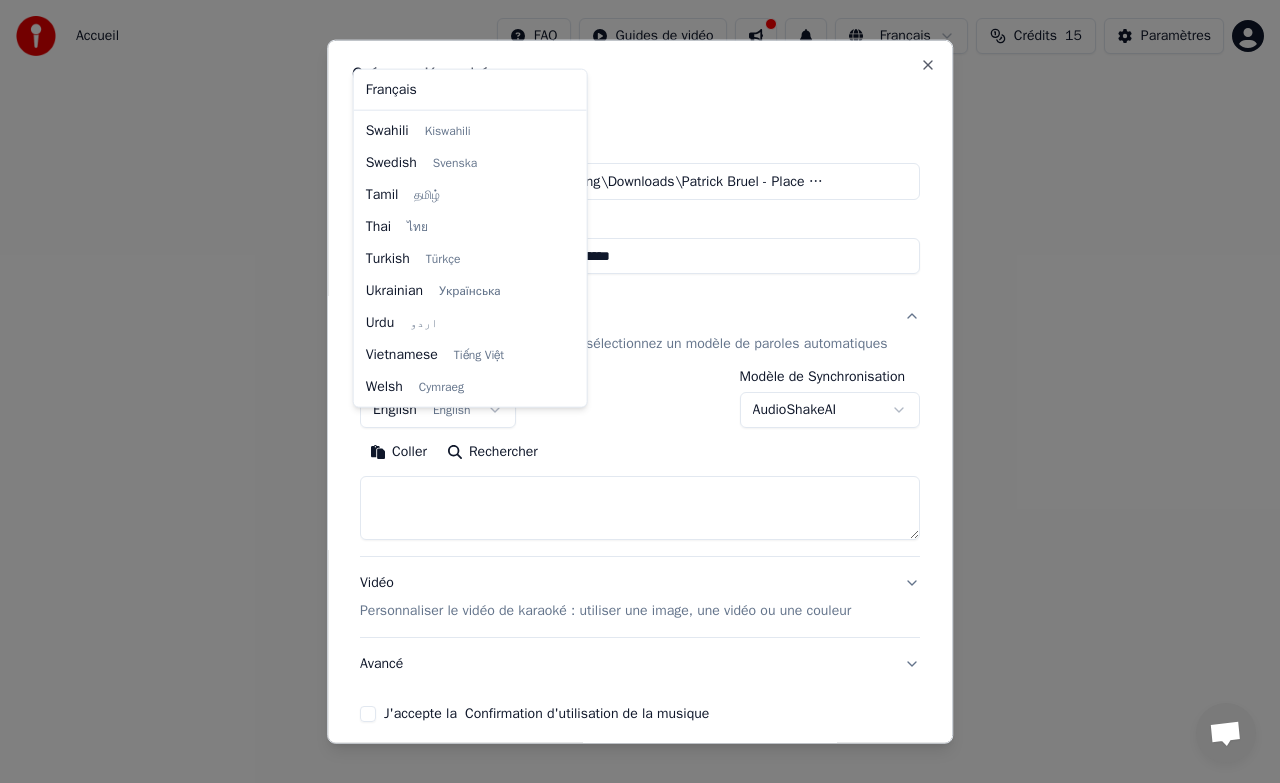 click at bounding box center (640, 391) 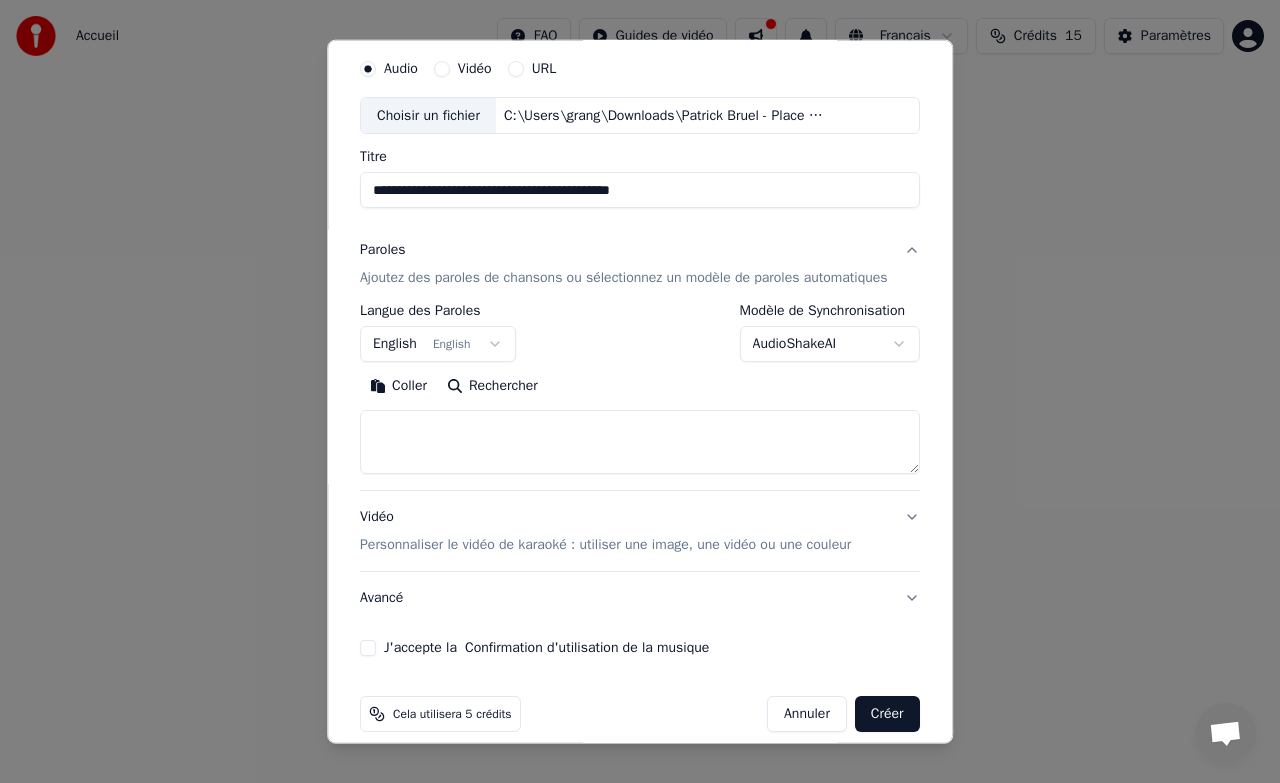 scroll, scrollTop: 104, scrollLeft: 0, axis: vertical 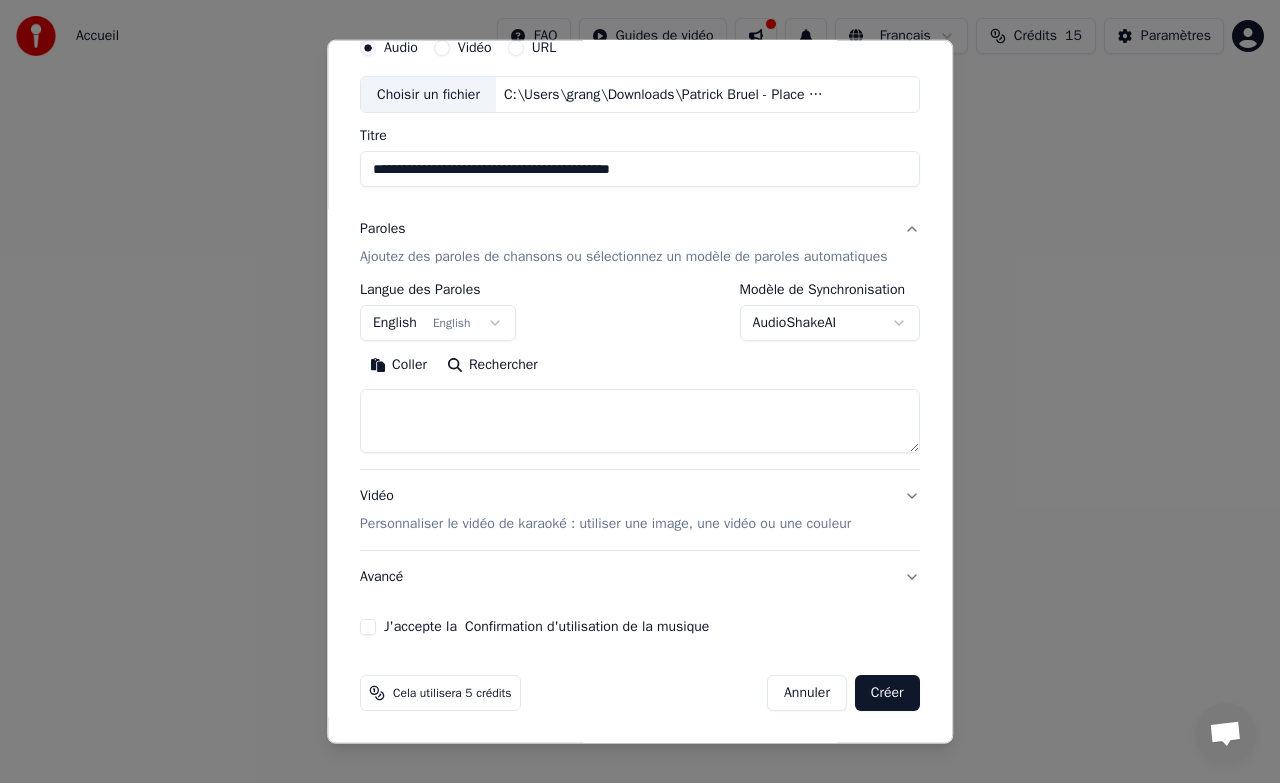 click on "J'accepte la   Confirmation d'utilisation de la musique" at bounding box center [368, 627] 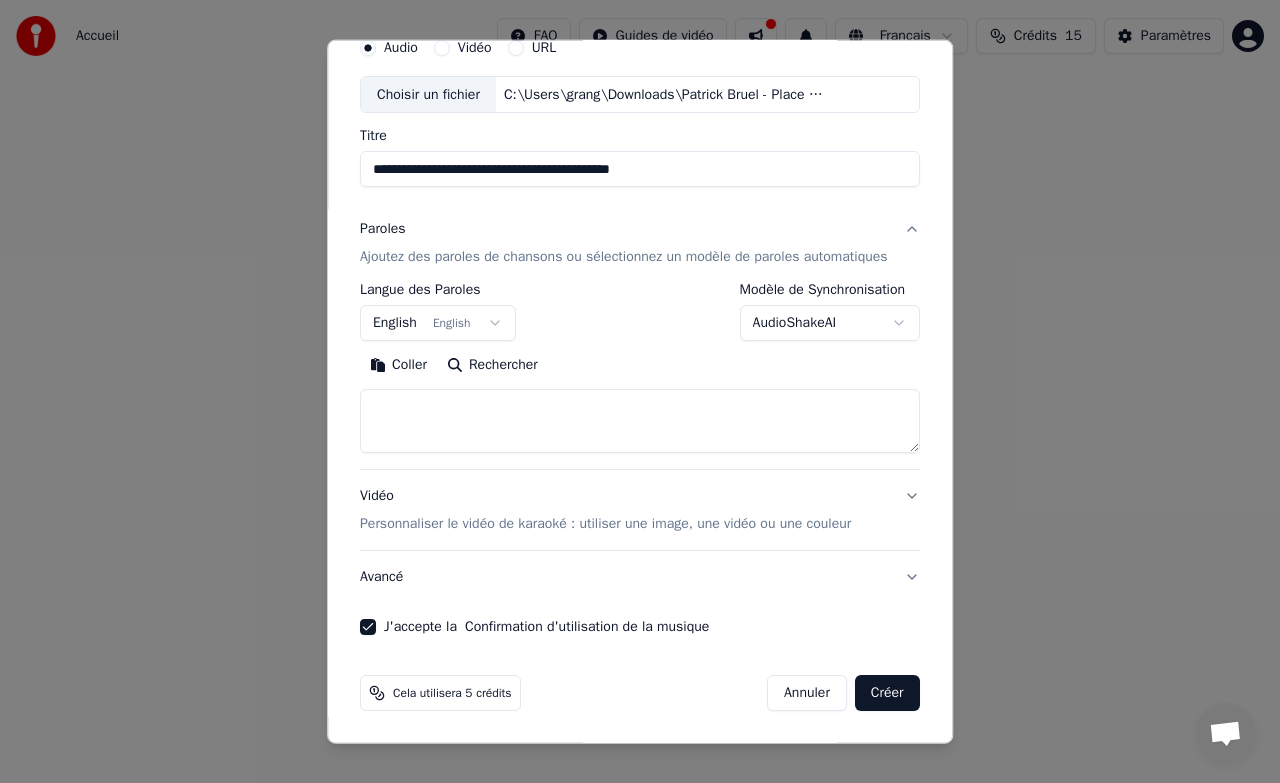 scroll, scrollTop: 0, scrollLeft: 0, axis: both 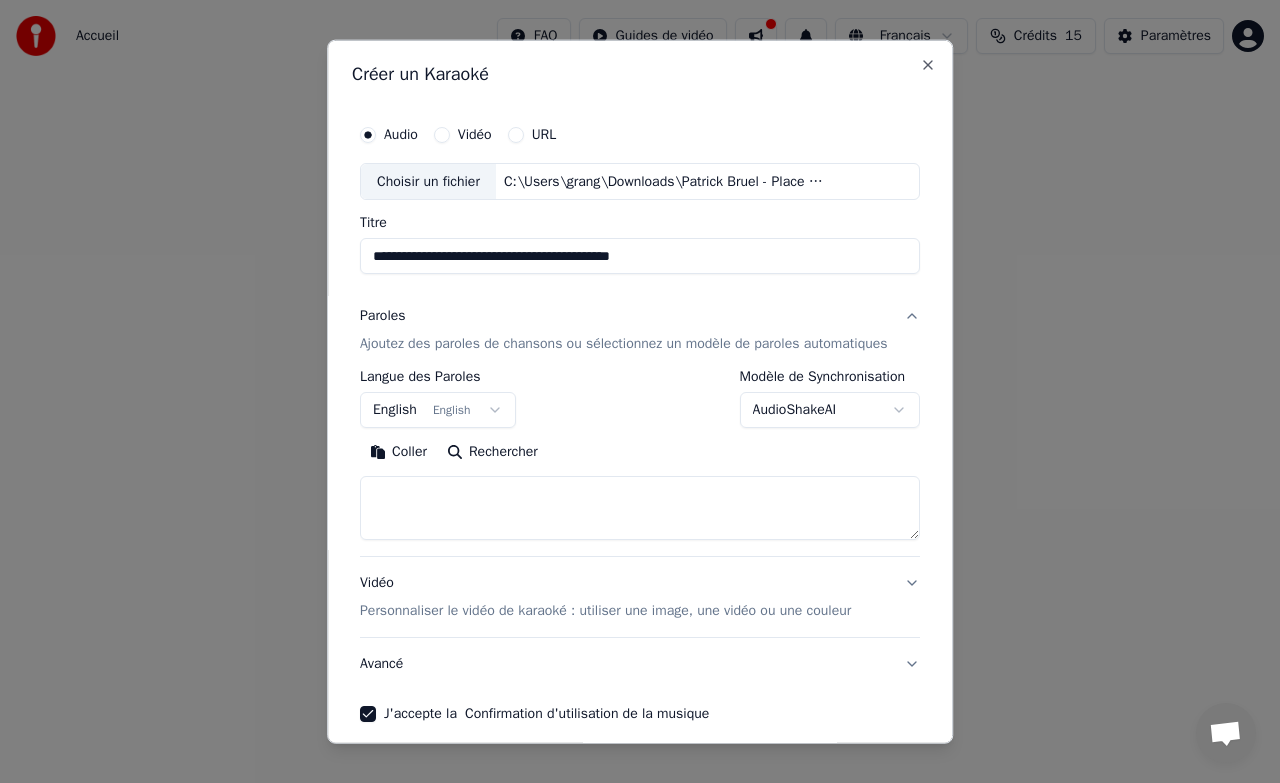 click on "Audio Vidéo URL" at bounding box center [640, 134] 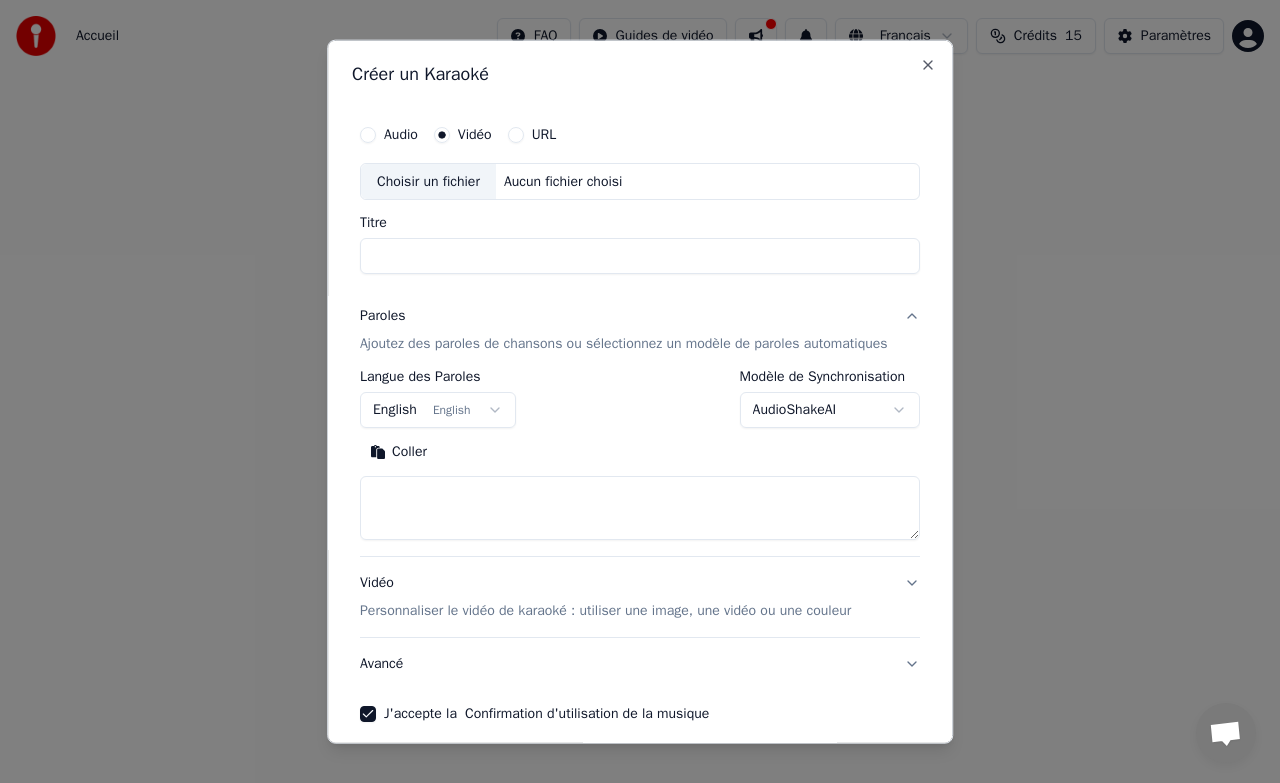 click on "Aucun fichier choisi" at bounding box center (563, 181) 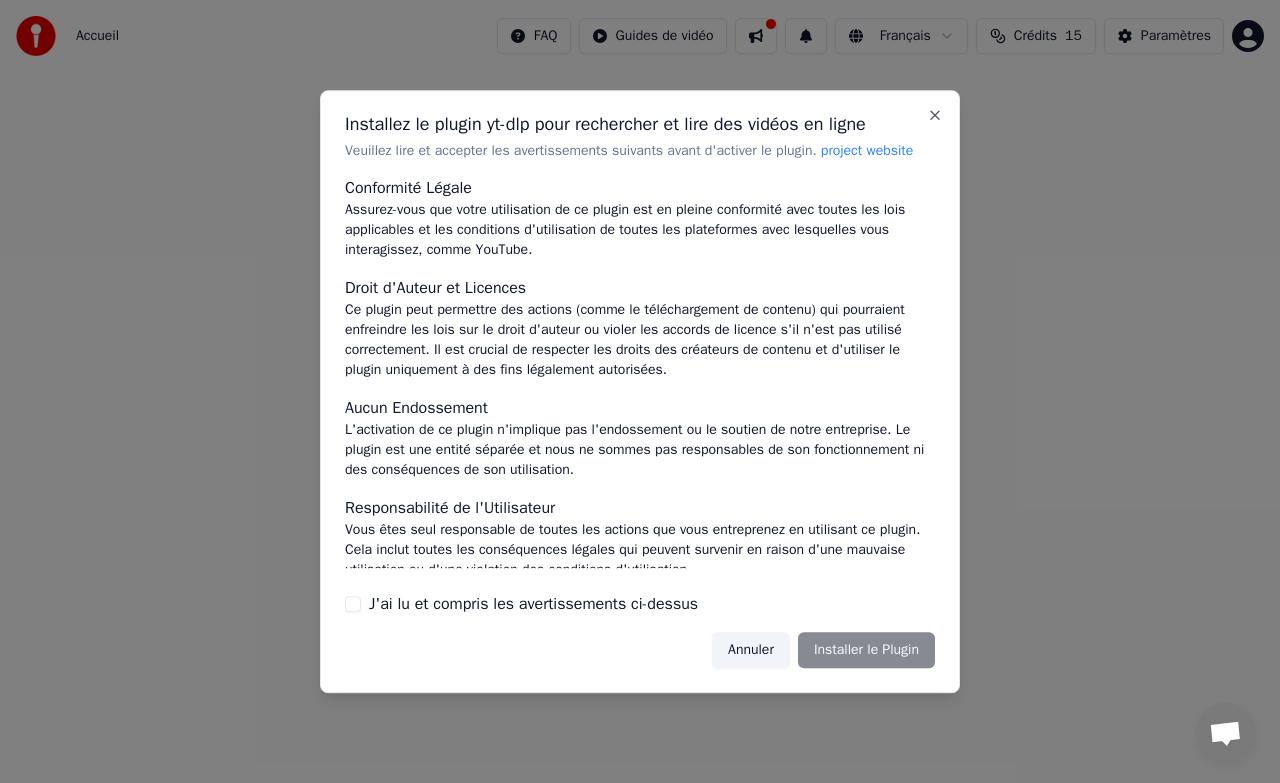 click at bounding box center (640, 391) 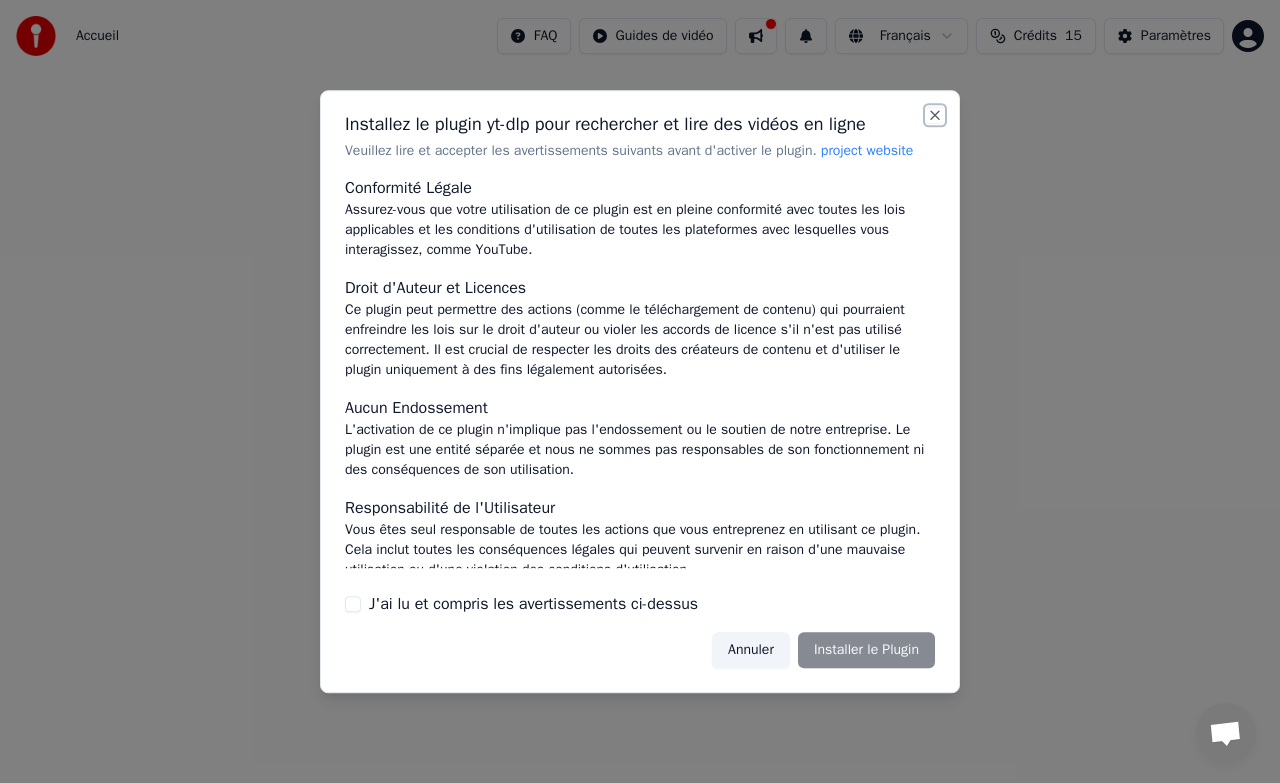 click on "Close" at bounding box center [935, 115] 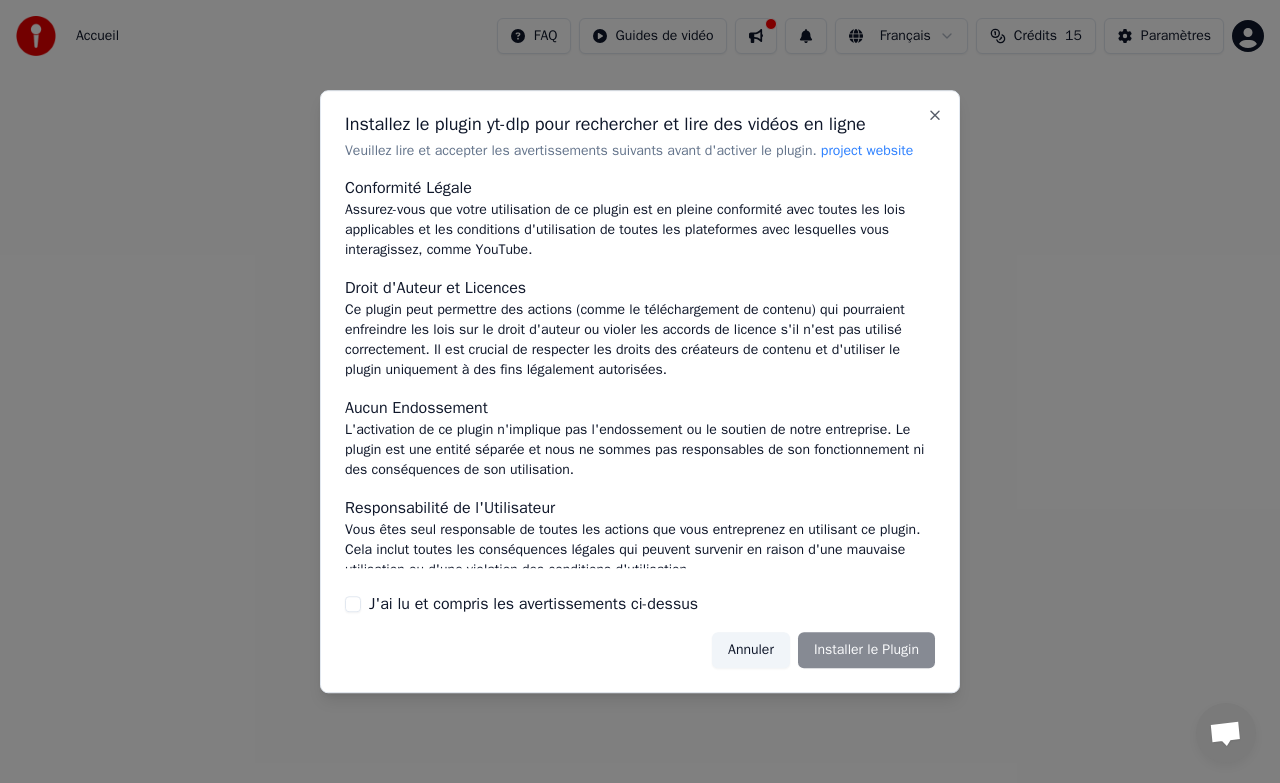 click on "Installez le plugin yt-dlp pour rechercher et lire des vidéos en ligne Veuillez lire et accepter les avertissements suivants avant d'activer le plugin.   project website Conformité Légale Assurez-vous que votre utilisation de ce plugin est en pleine conformité avec toutes les lois applicables et les conditions d'utilisation de toutes les plateformes avec lesquelles vous interagissez, comme YouTube. Droit d'Auteur et Licences Ce plugin peut permettre des actions (comme le téléchargement de contenu) qui pourraient enfreindre les lois sur le droit d'auteur ou violer les accords de licence s'il n'est pas utilisé correctement. Il est crucial de respecter les droits des créateurs de contenu et d'utiliser le plugin uniquement à des fins légalement autorisées. Aucun Endossement L'activation de ce plugin n'implique pas l'endossement ou le soutien de notre entreprise. Le plugin est une entité séparée et nous ne sommes pas responsables de son fonctionnement ni des conséquences de son utilisation. Annuler" at bounding box center [640, 391] 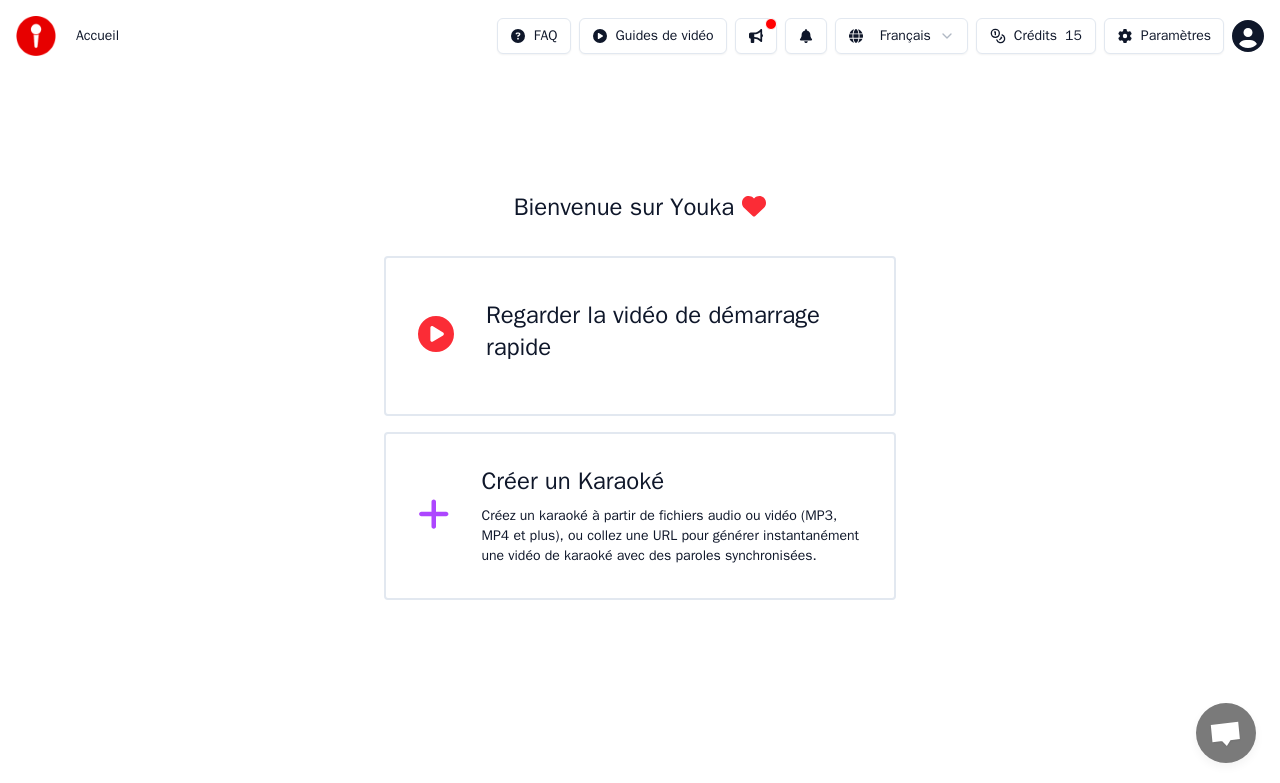 click on "Regarder la vidéo de démarrage rapide" at bounding box center (674, 332) 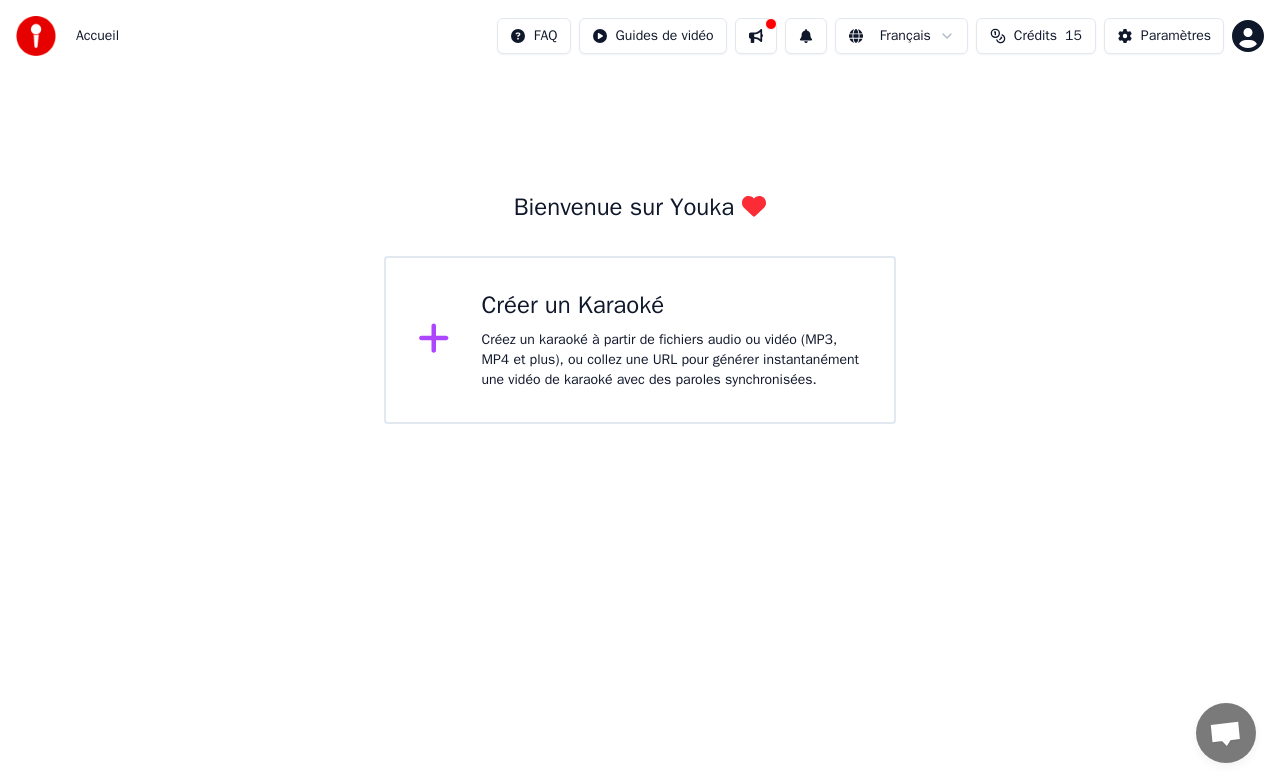 click on "Créez un karaoké à partir de fichiers audio ou vidéo (MP3, MP4 et plus), ou collez une URL pour générer instantanément une vidéo de karaoké avec des paroles synchronisées." at bounding box center (672, 360) 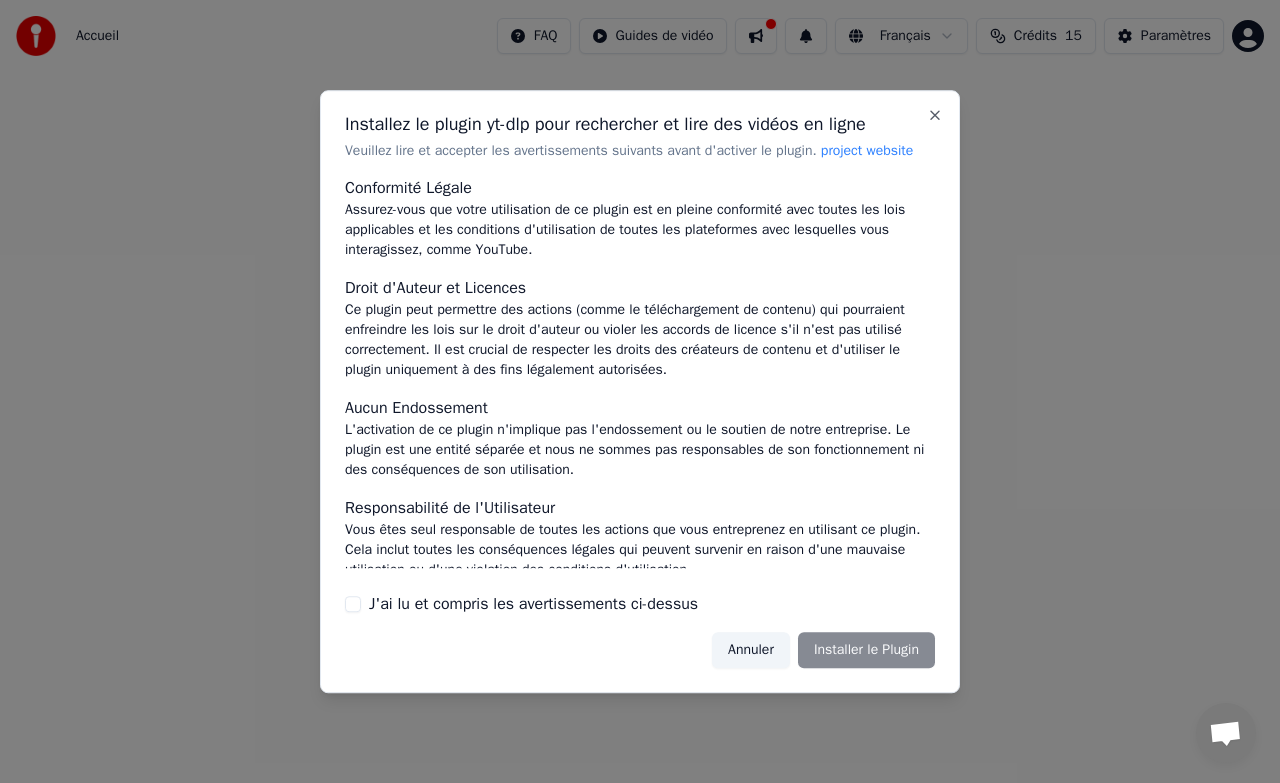 scroll, scrollTop: 172, scrollLeft: 0, axis: vertical 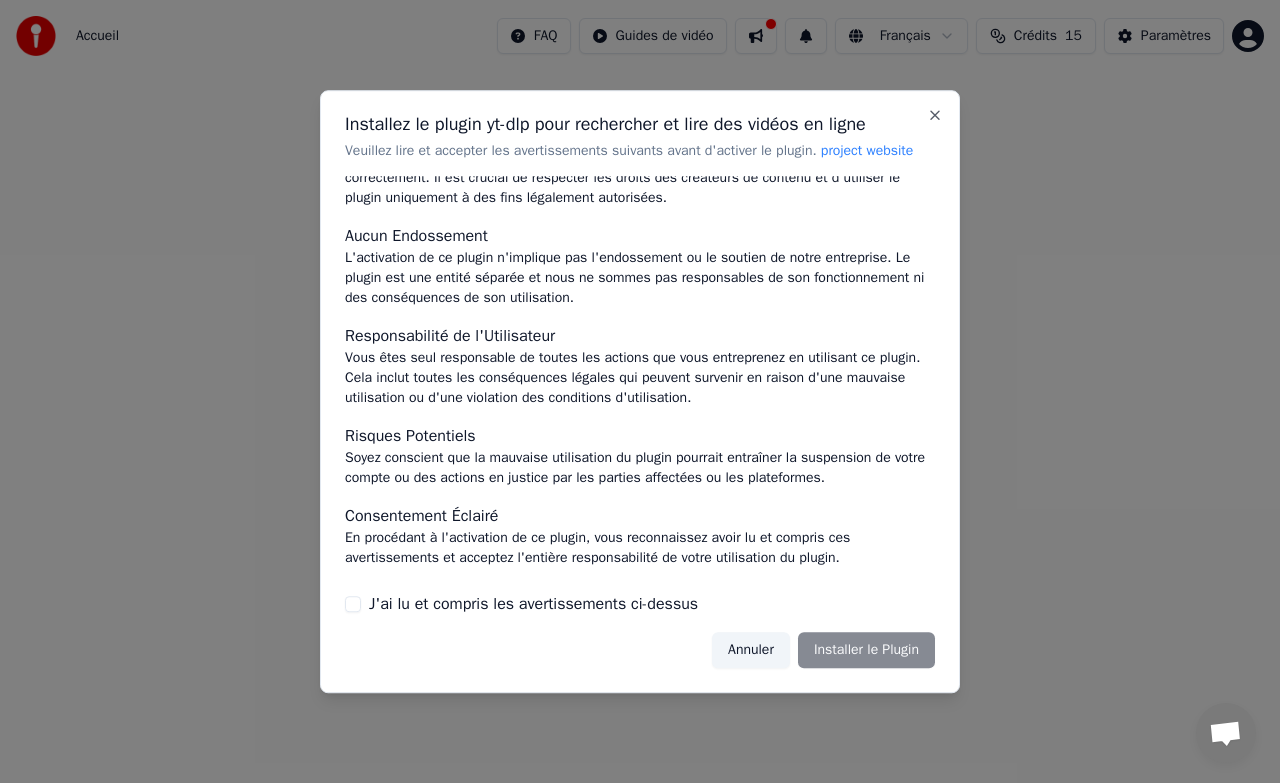 click on "Installez le plugin yt-dlp pour rechercher et lire des vidéos en ligne Veuillez lire et accepter les avertissements suivants avant d'activer le plugin.   project website Conformité Légale Assurez-vous que votre utilisation de ce plugin est en pleine conformité avec toutes les lois applicables et les conditions d'utilisation de toutes les plateformes avec lesquelles vous interagissez, comme YouTube. Droit d'Auteur et Licences Ce plugin peut permettre des actions (comme le téléchargement de contenu) qui pourraient enfreindre les lois sur le droit d'auteur ou violer les accords de licence s'il n'est pas utilisé correctement. Il est crucial de respecter les droits des créateurs de contenu et d'utiliser le plugin uniquement à des fins légalement autorisées. Aucun Endossement L'activation de ce plugin n'implique pas l'endossement ou le soutien de notre entreprise. Le plugin est une entité séparée et nous ne sommes pas responsables de son fonctionnement ni des conséquences de son utilisation. Annuler" at bounding box center [640, 391] 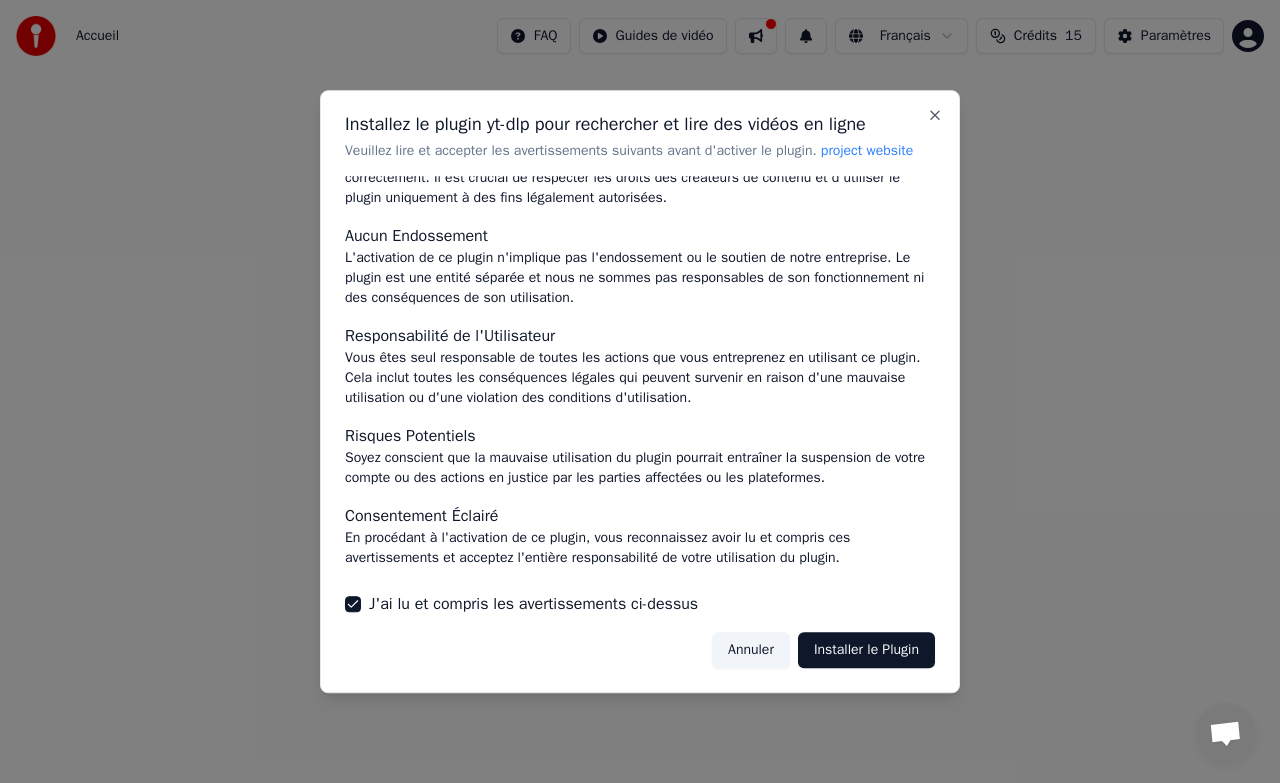 click on "Annuler" at bounding box center [751, 650] 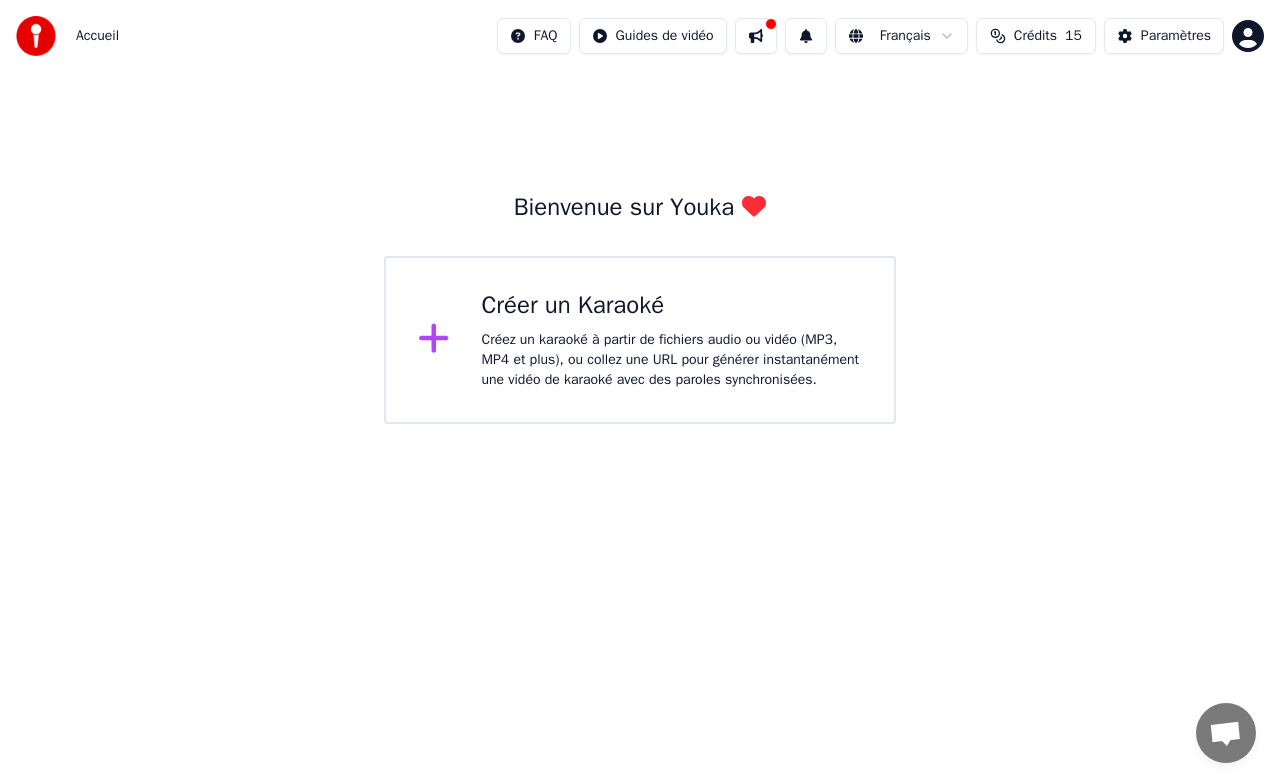 click on "Créer un Karaoké Créez un karaoké à partir de fichiers audio ou vidéo (MP3, MP4 et plus), ou collez une URL pour générer instantanément une vidéo de karaoké avec des paroles synchronisées." at bounding box center [640, 340] 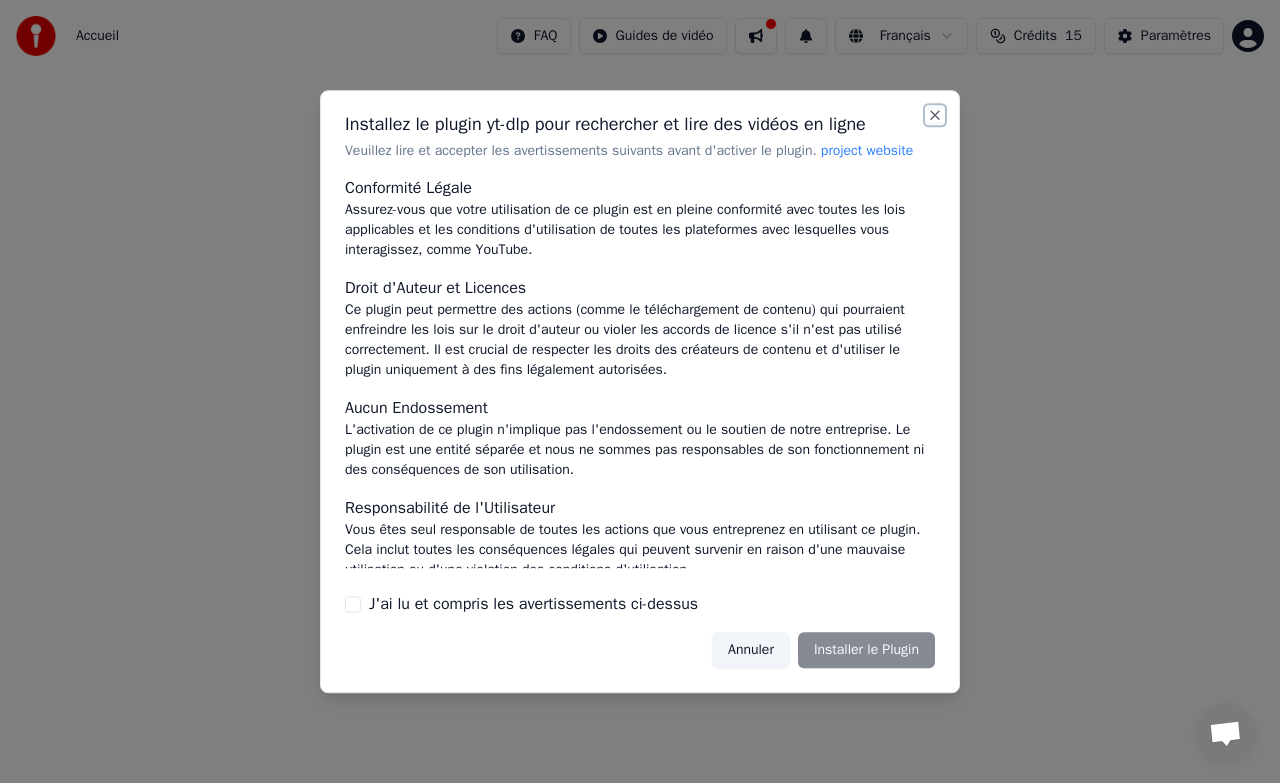 click on "Close" at bounding box center [935, 115] 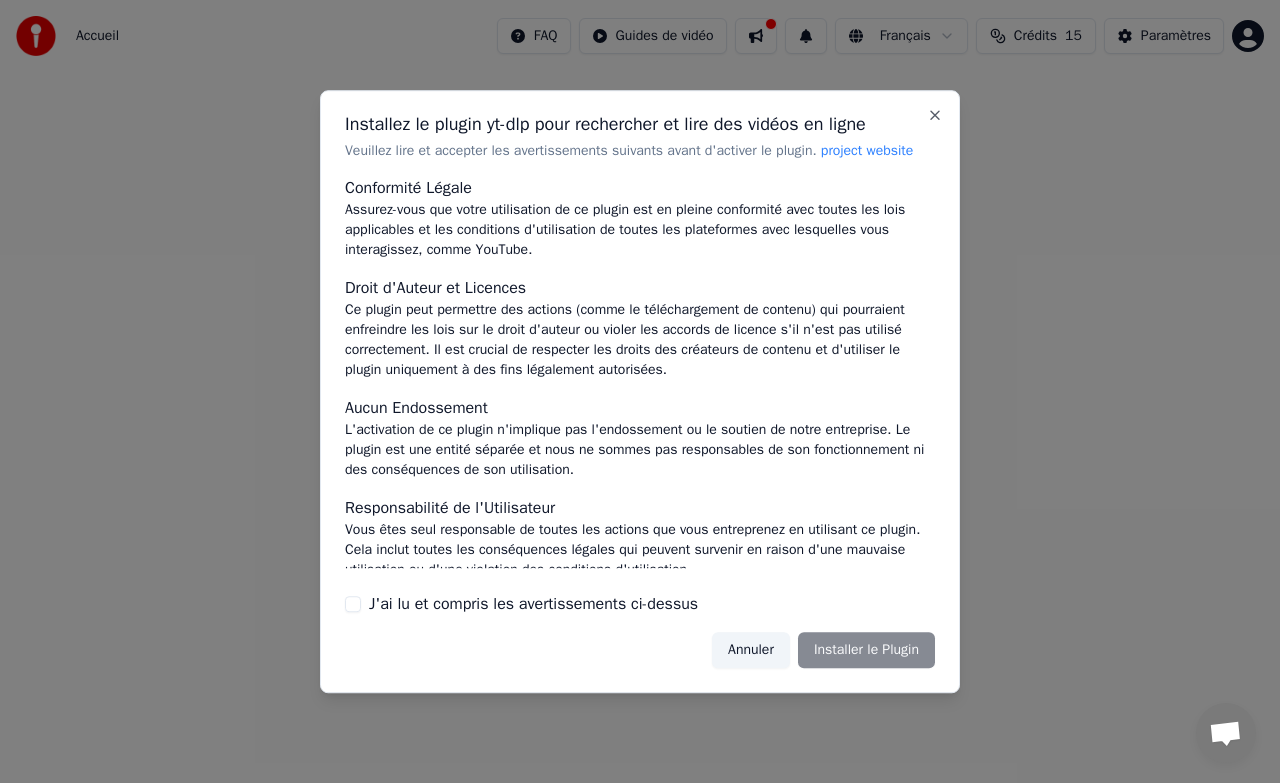 click on "J'ai lu et compris les avertissements ci-dessus" at bounding box center [640, 604] 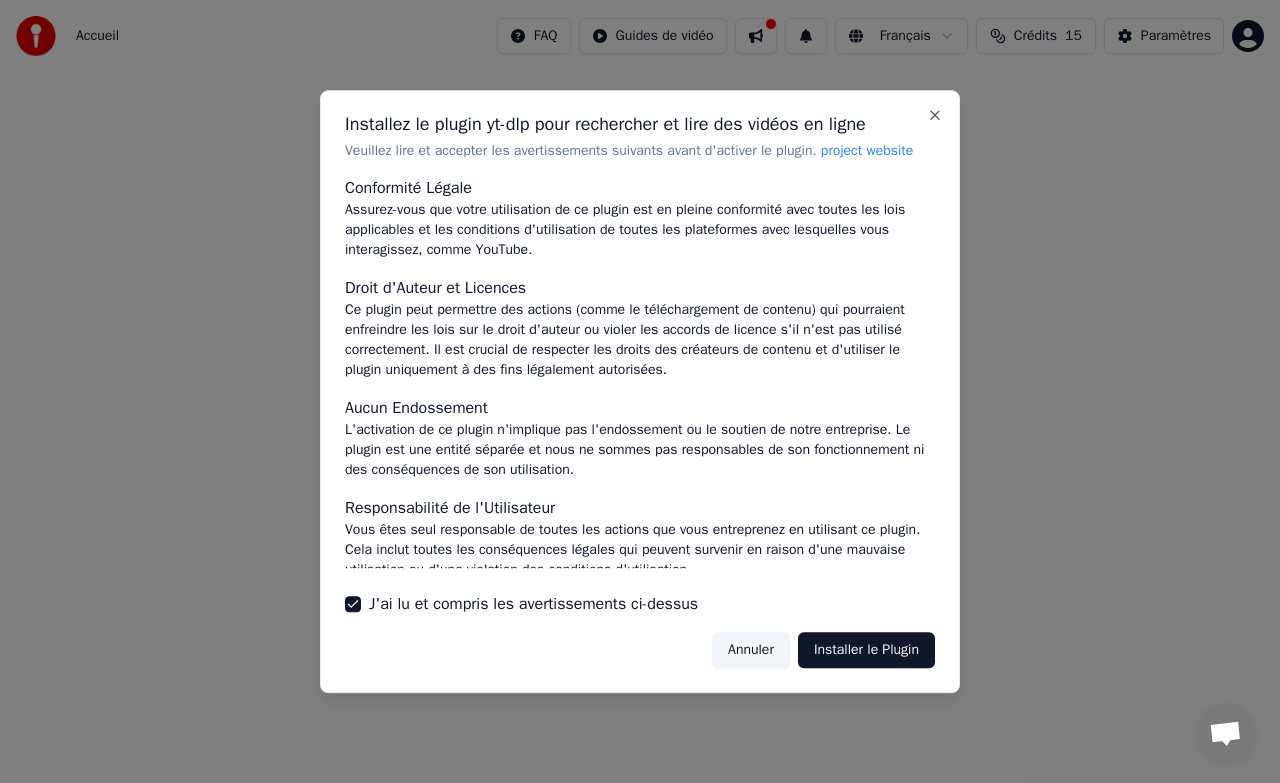 click on "Installer le Plugin" at bounding box center [866, 650] 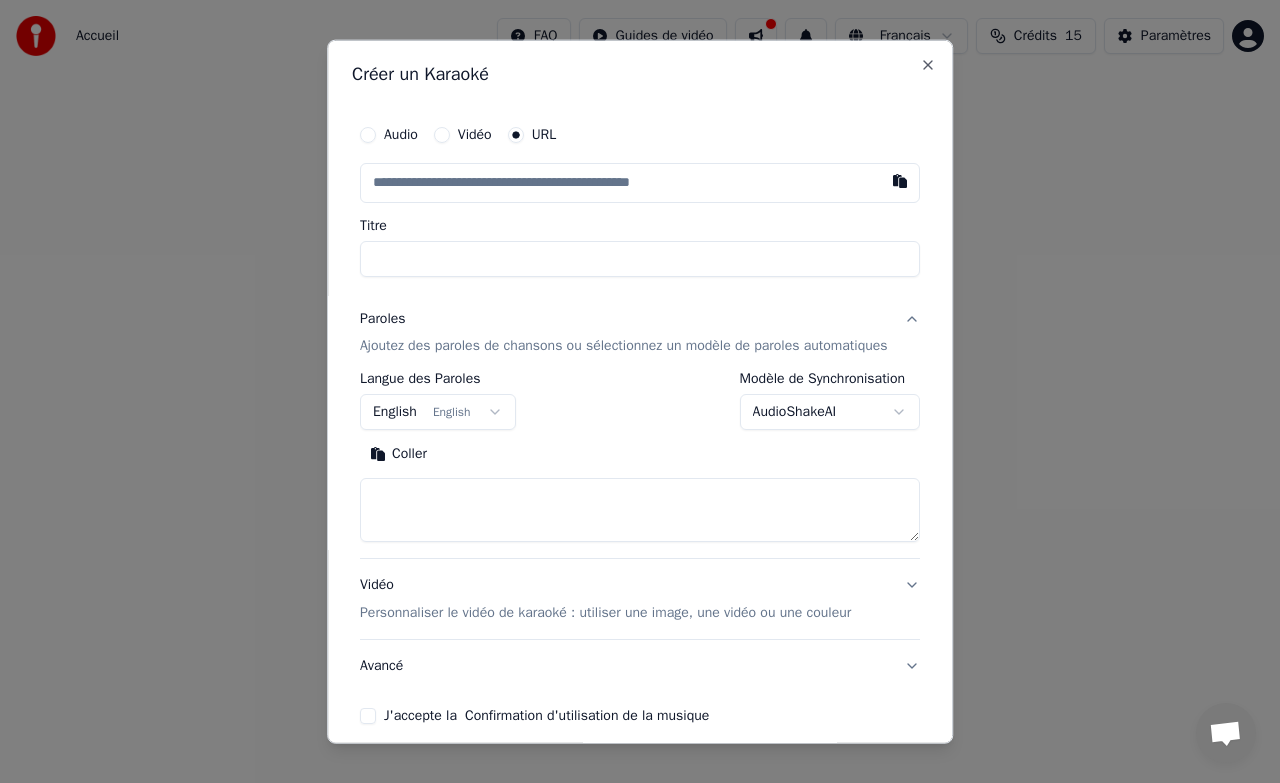 click on "Audio Vidéo URL" at bounding box center (458, 134) 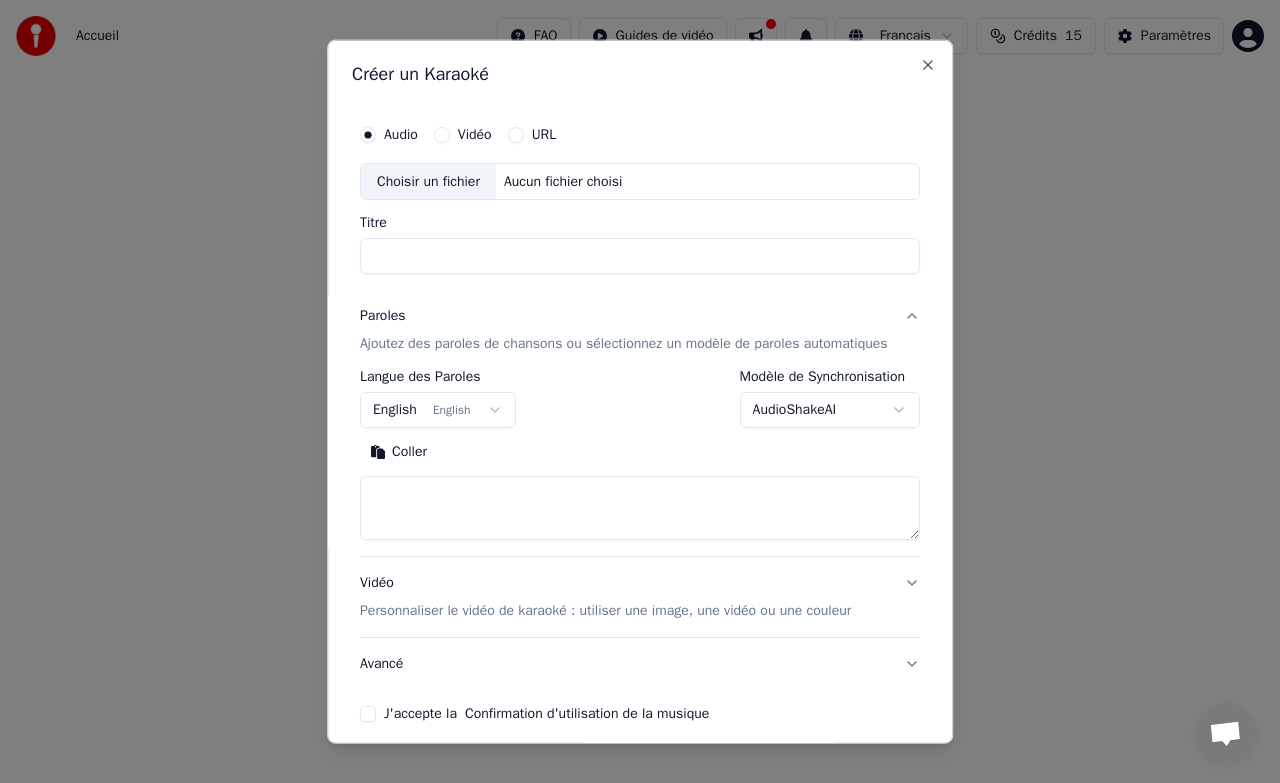 click on "Choisir un fichier Aucun fichier choisi" at bounding box center [640, 181] 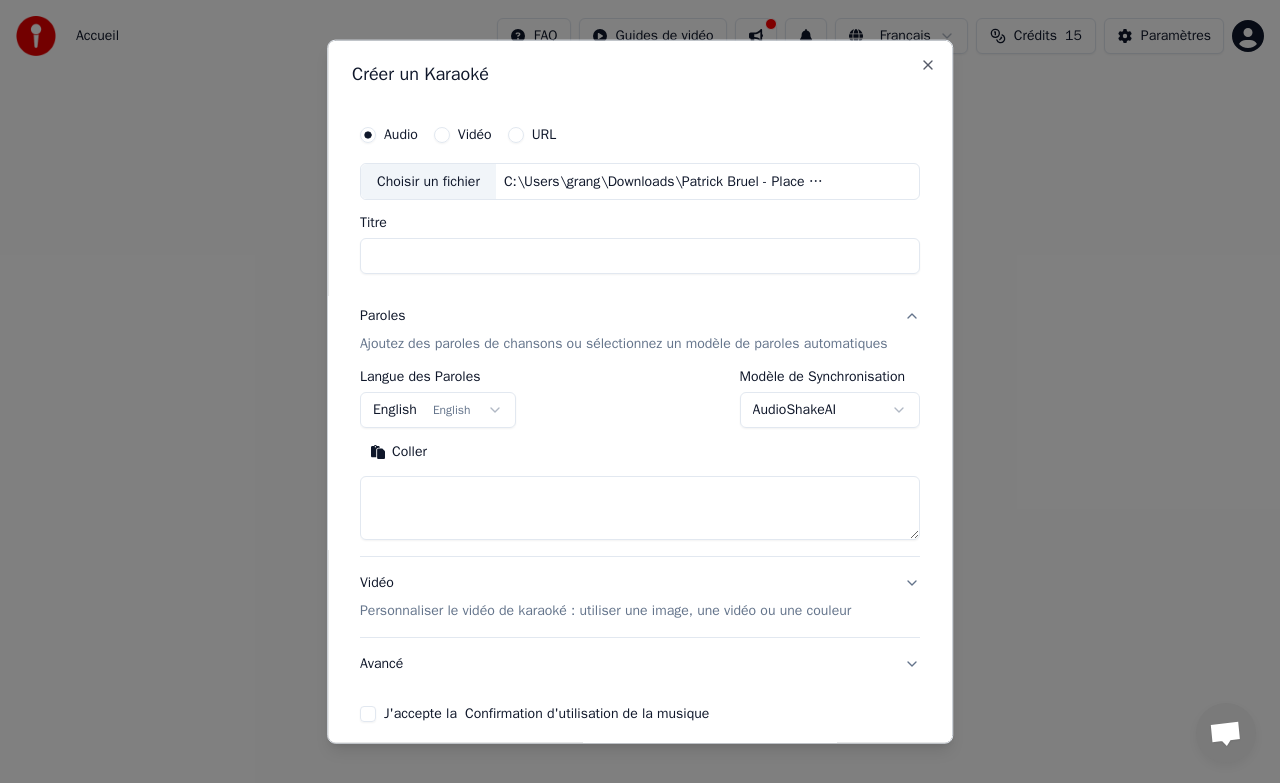 type on "**********" 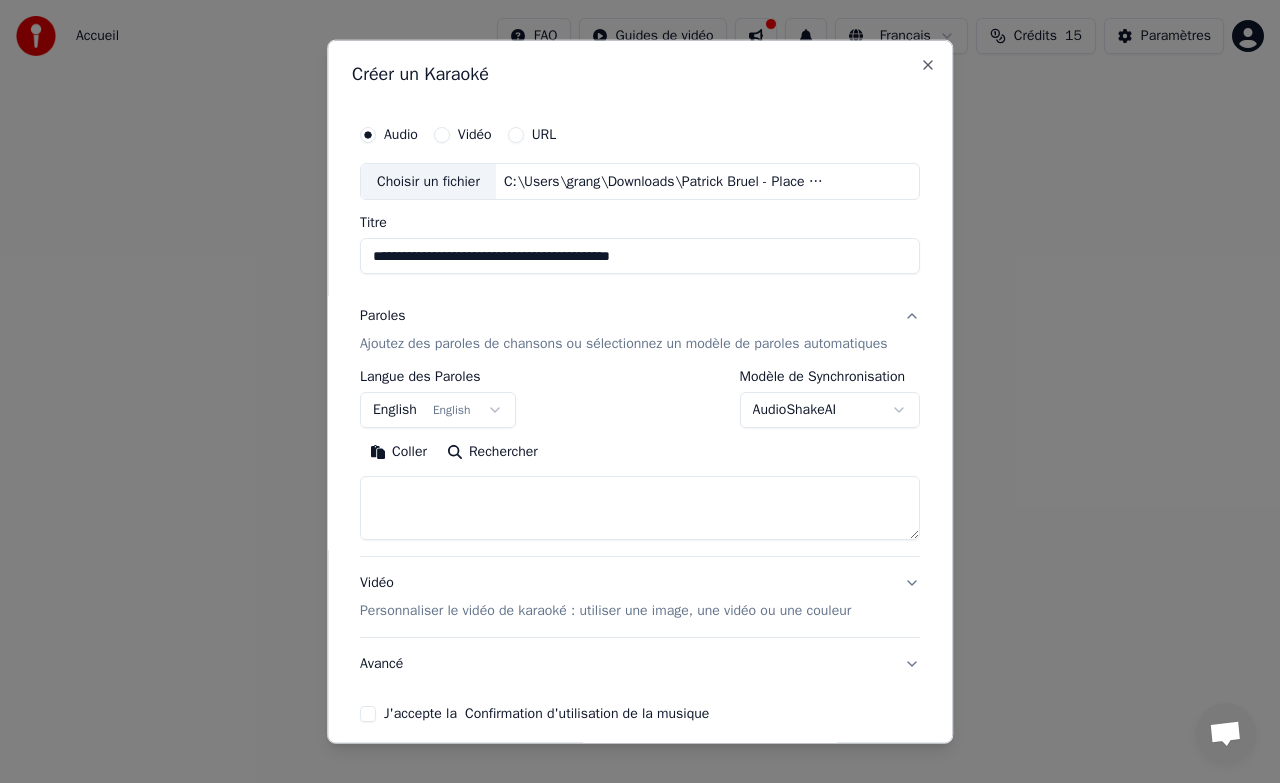 click on "AudioShakeAI" at bounding box center [830, 410] 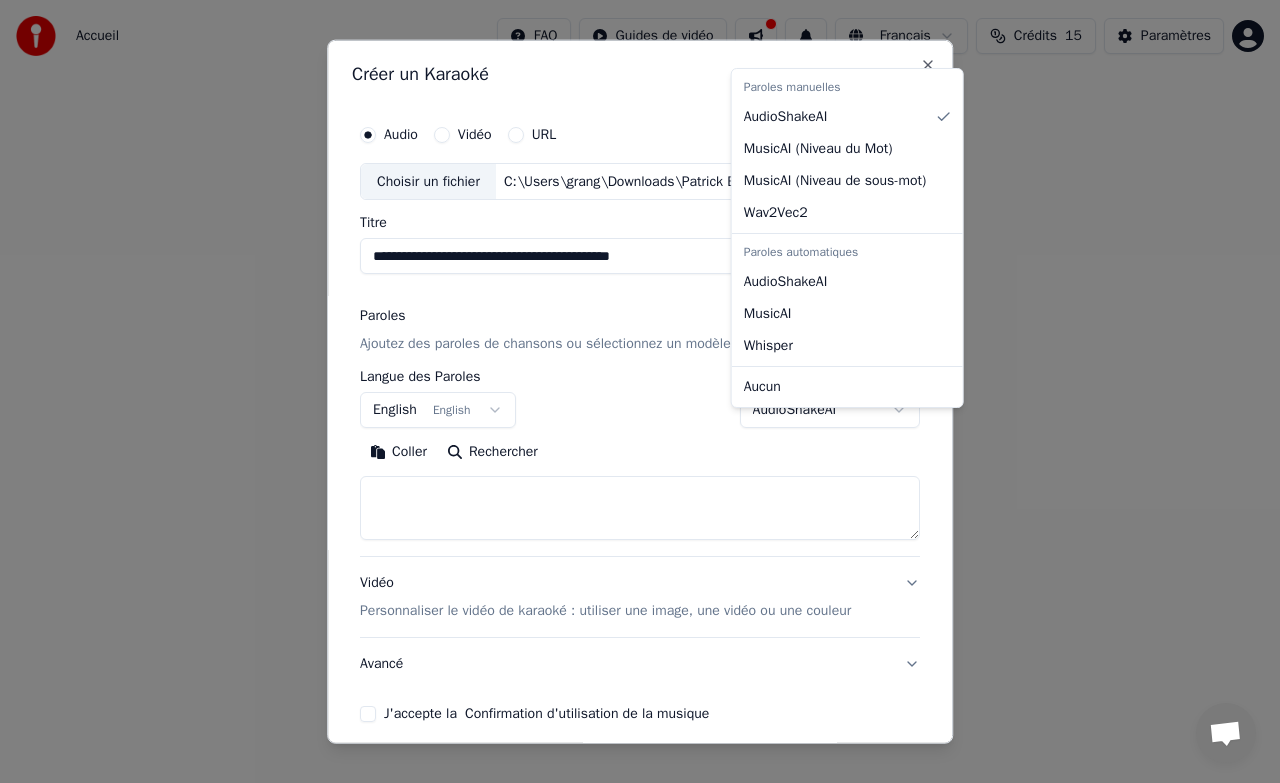 click on "**********" at bounding box center (640, 212) 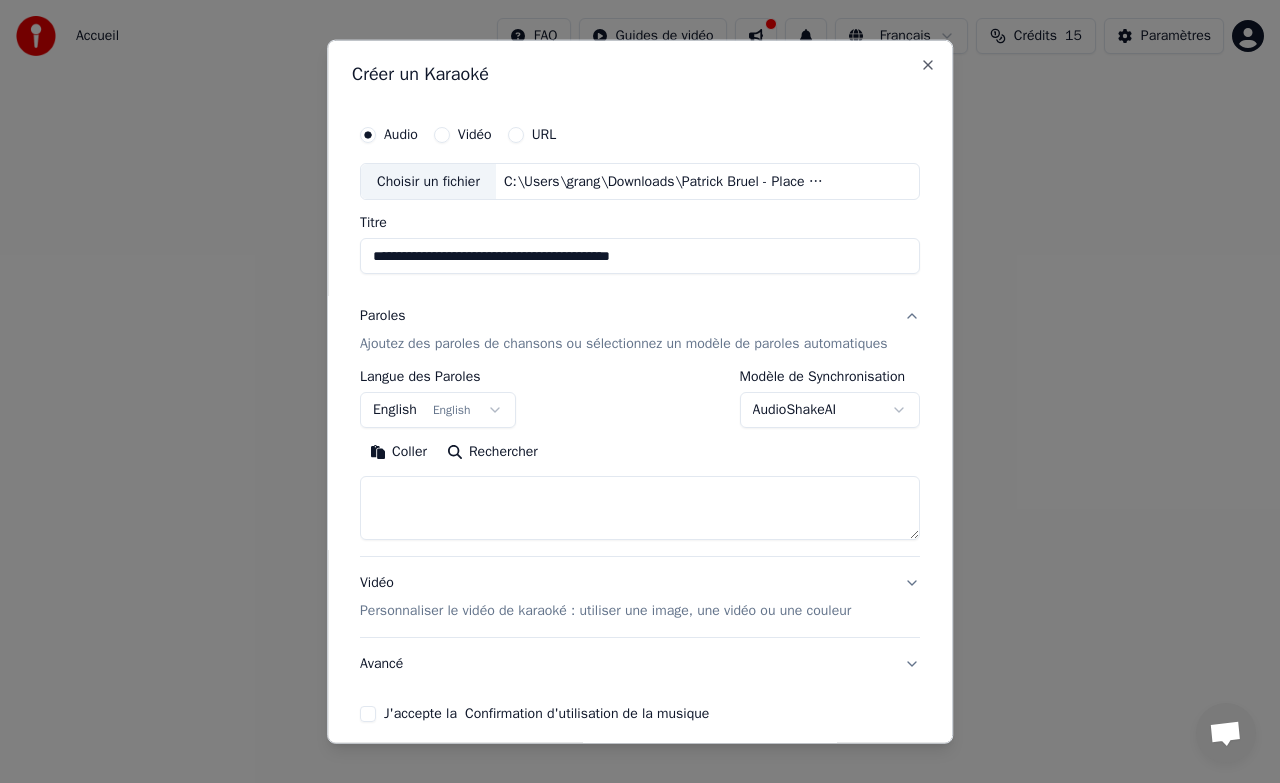click on "English English" at bounding box center (438, 410) 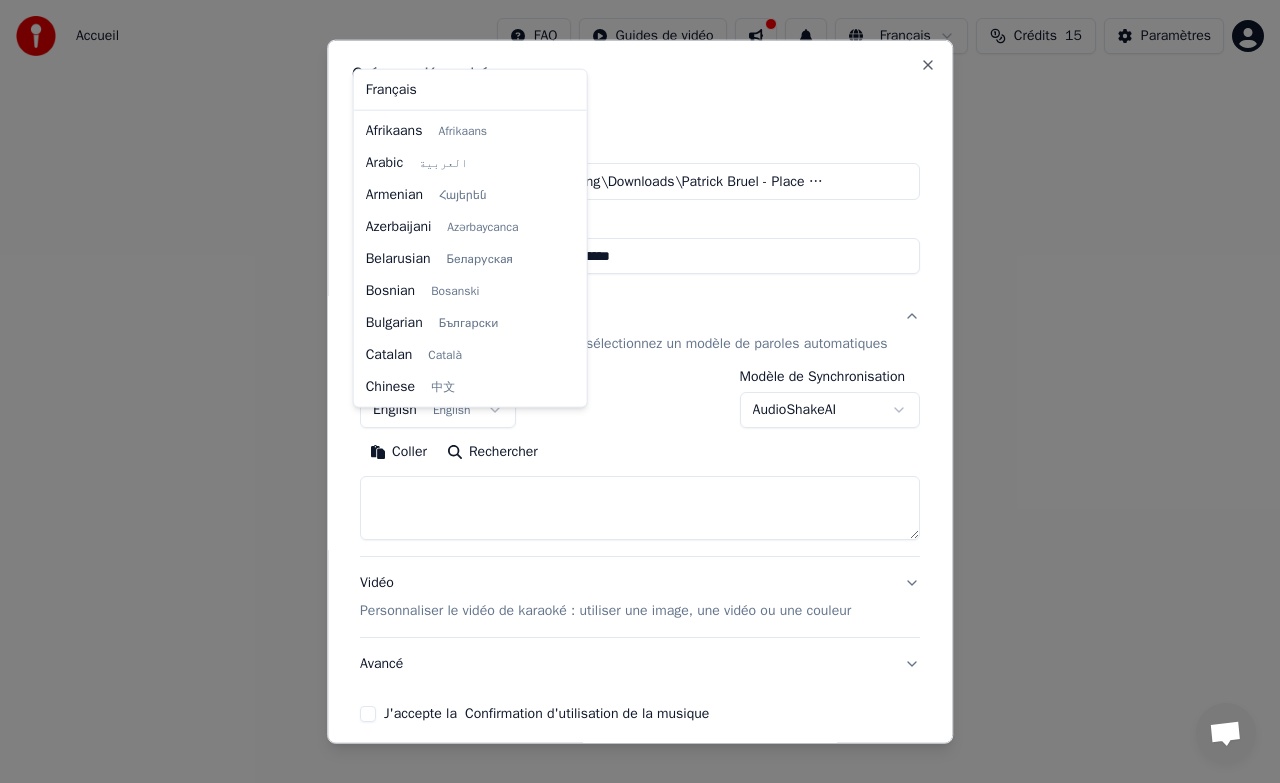 scroll, scrollTop: 160, scrollLeft: 0, axis: vertical 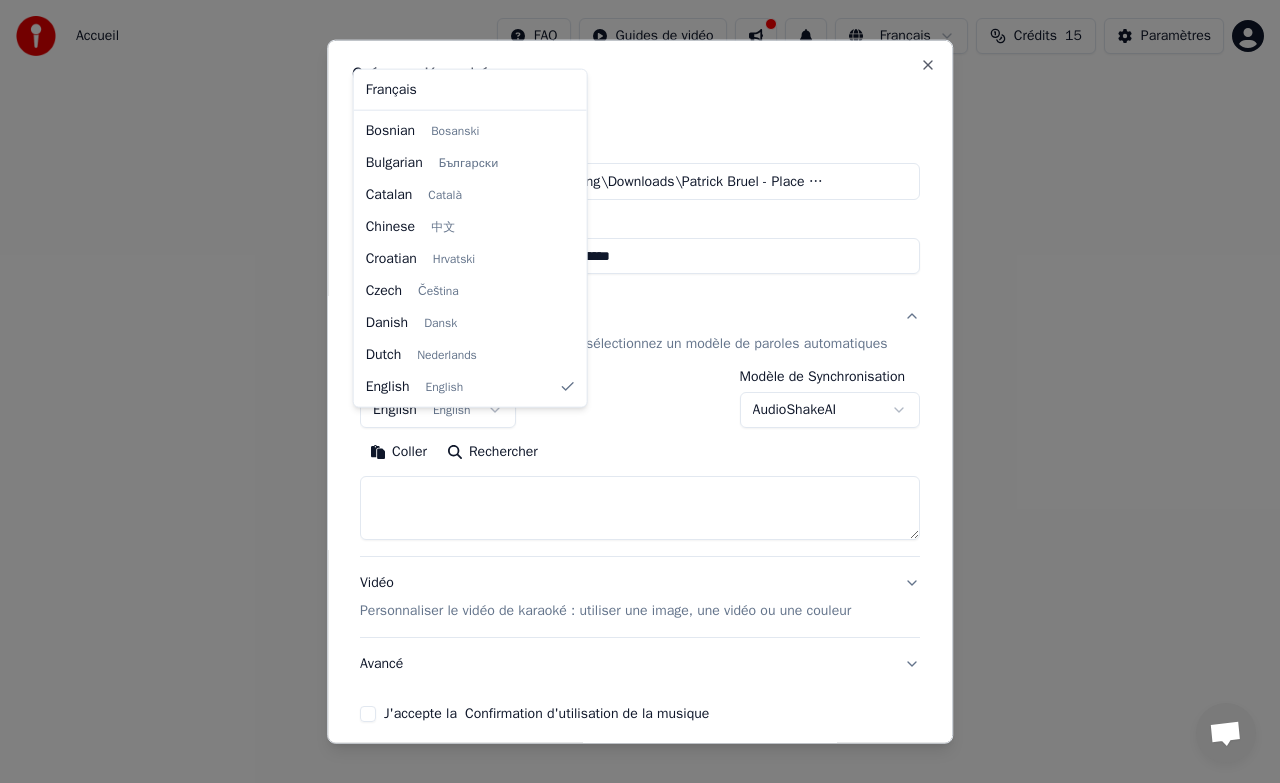 select on "**" 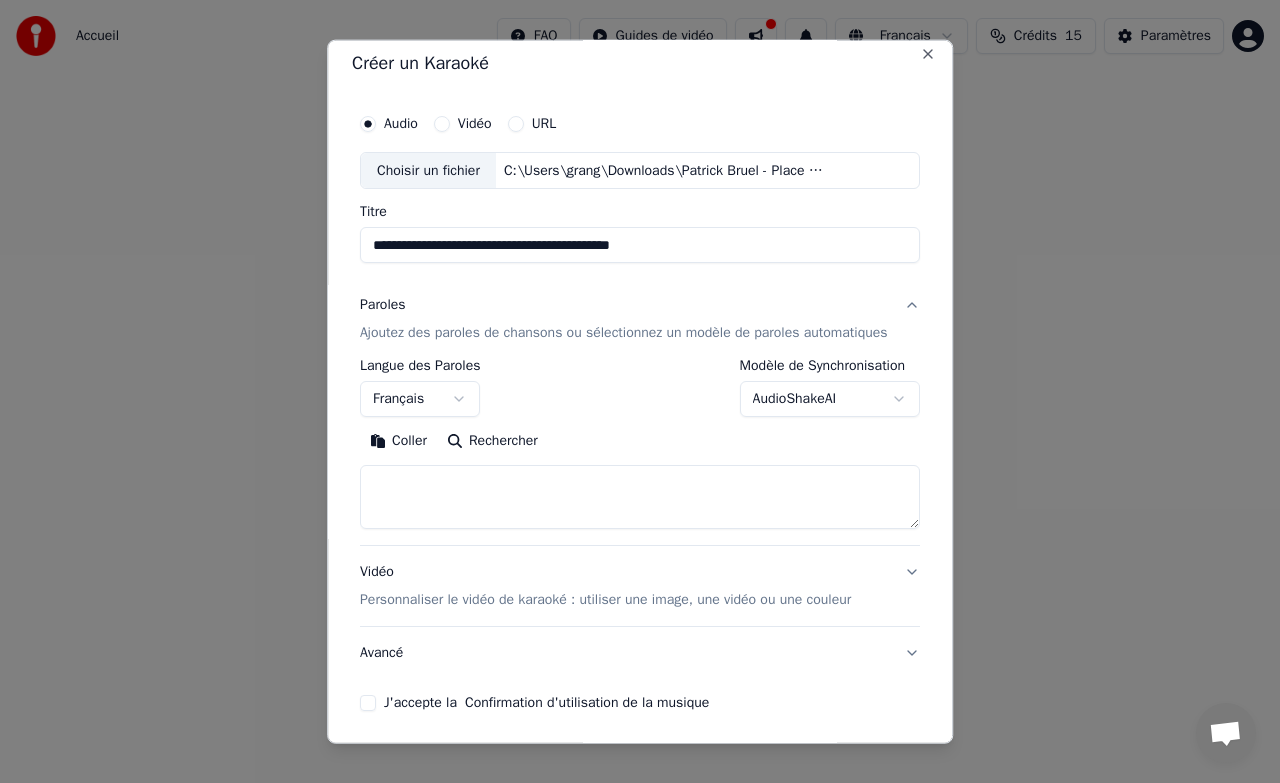 scroll, scrollTop: 12, scrollLeft: 0, axis: vertical 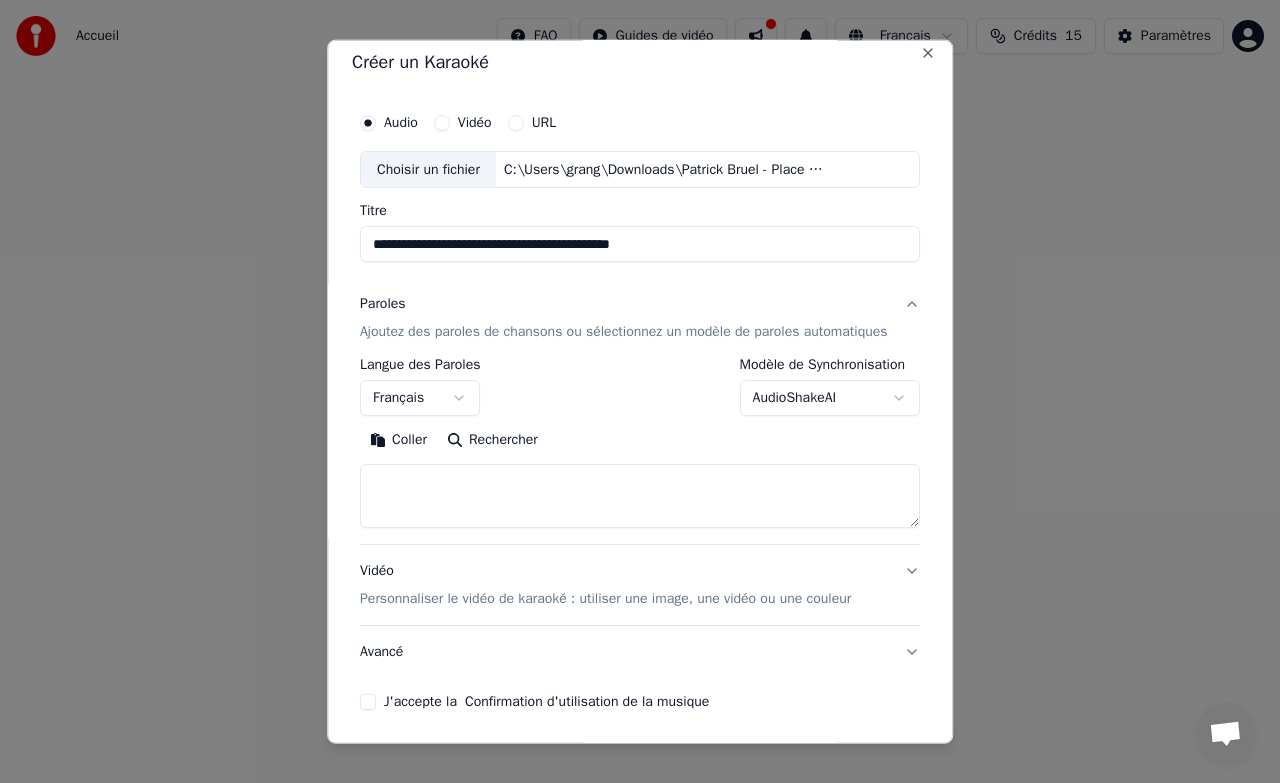 click on "Ajoutez des paroles de chansons ou sélectionnez un modèle de paroles automatiques" at bounding box center (624, 332) 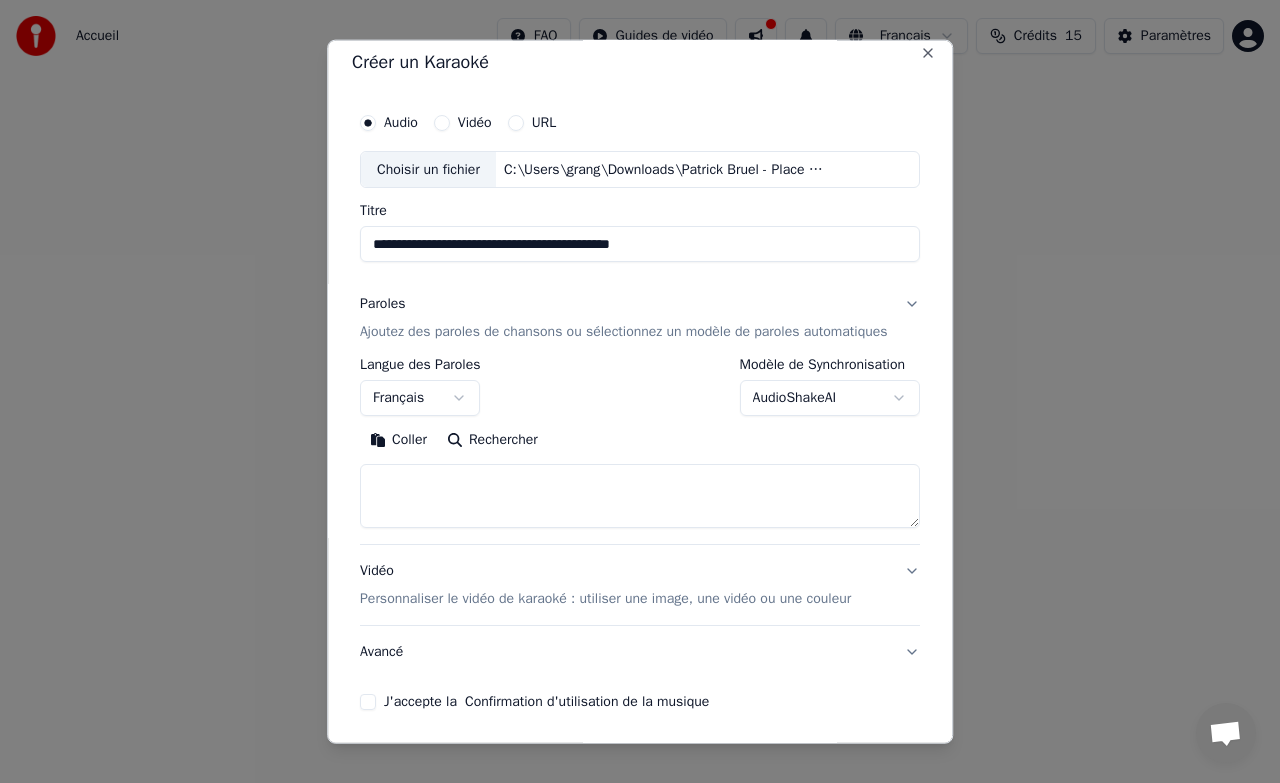 scroll, scrollTop: 0, scrollLeft: 0, axis: both 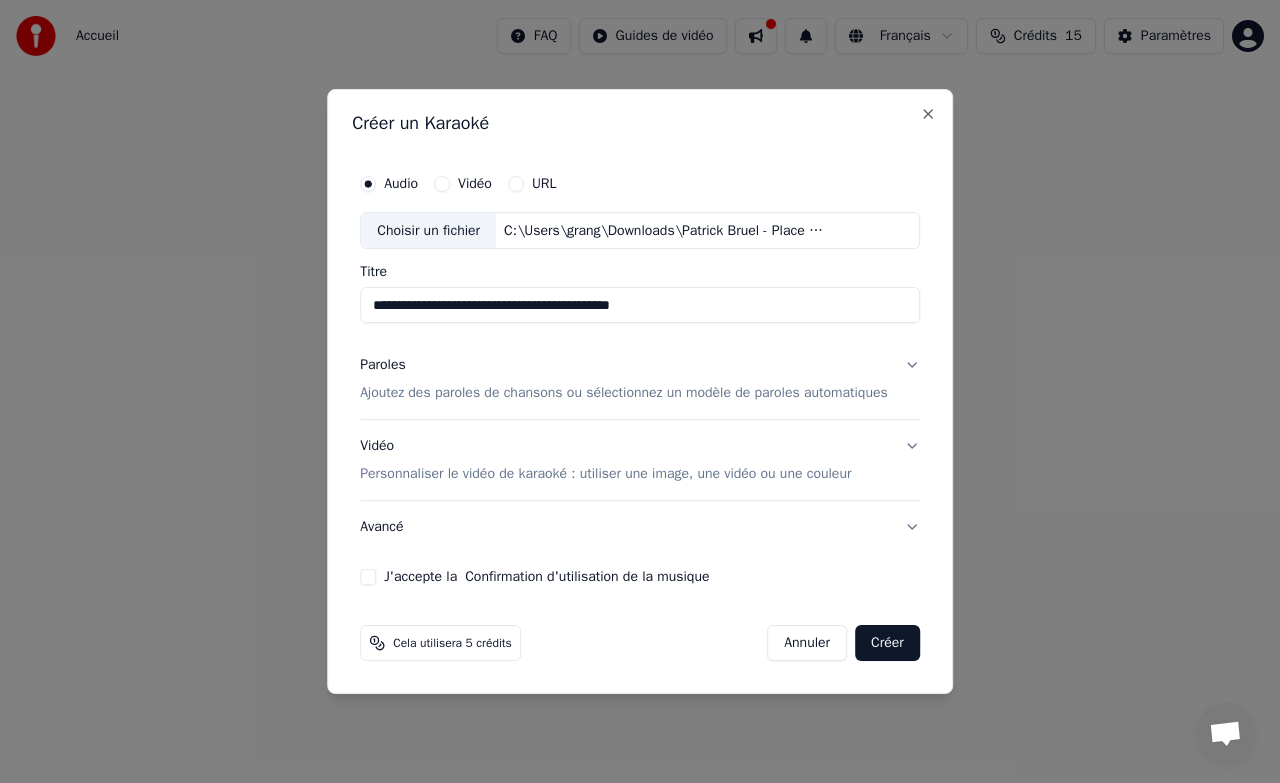 click on "Ajoutez des paroles de chansons ou sélectionnez un modèle de paroles automatiques" at bounding box center [624, 394] 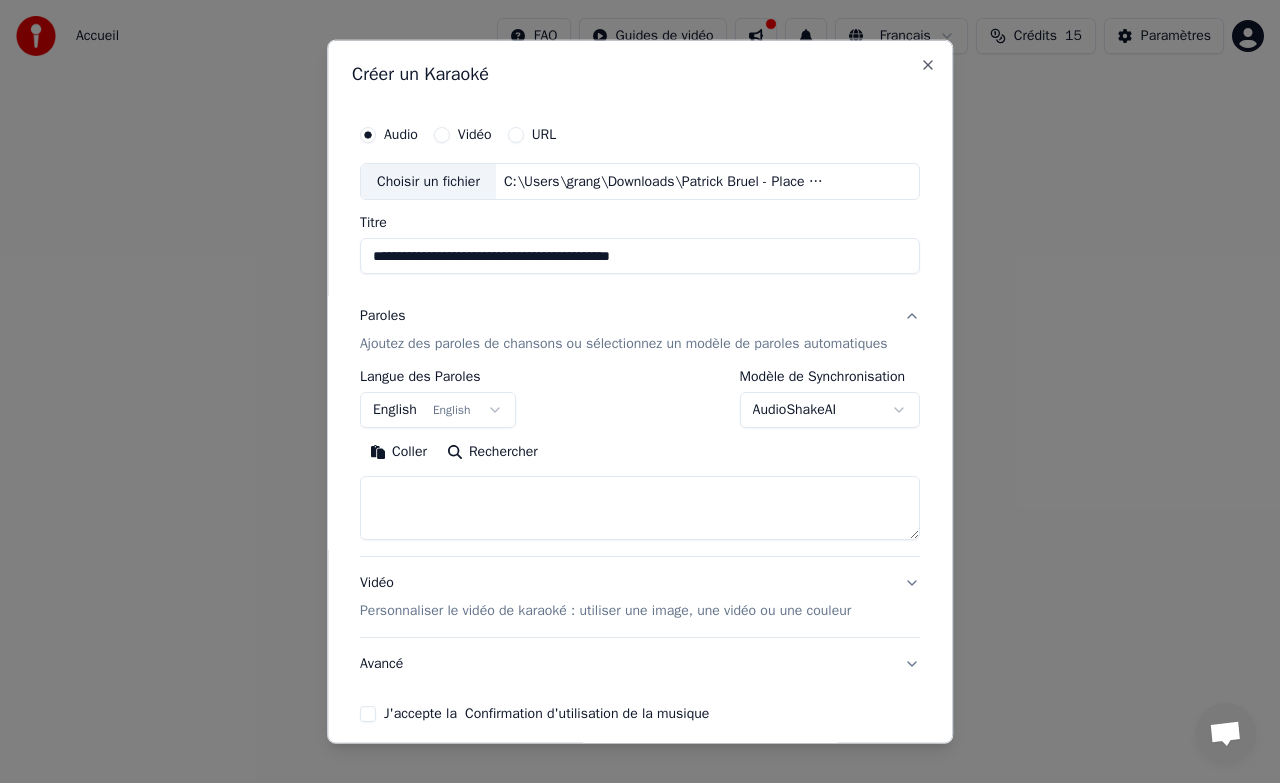 click on "Coller Rechercher" at bounding box center [640, 488] 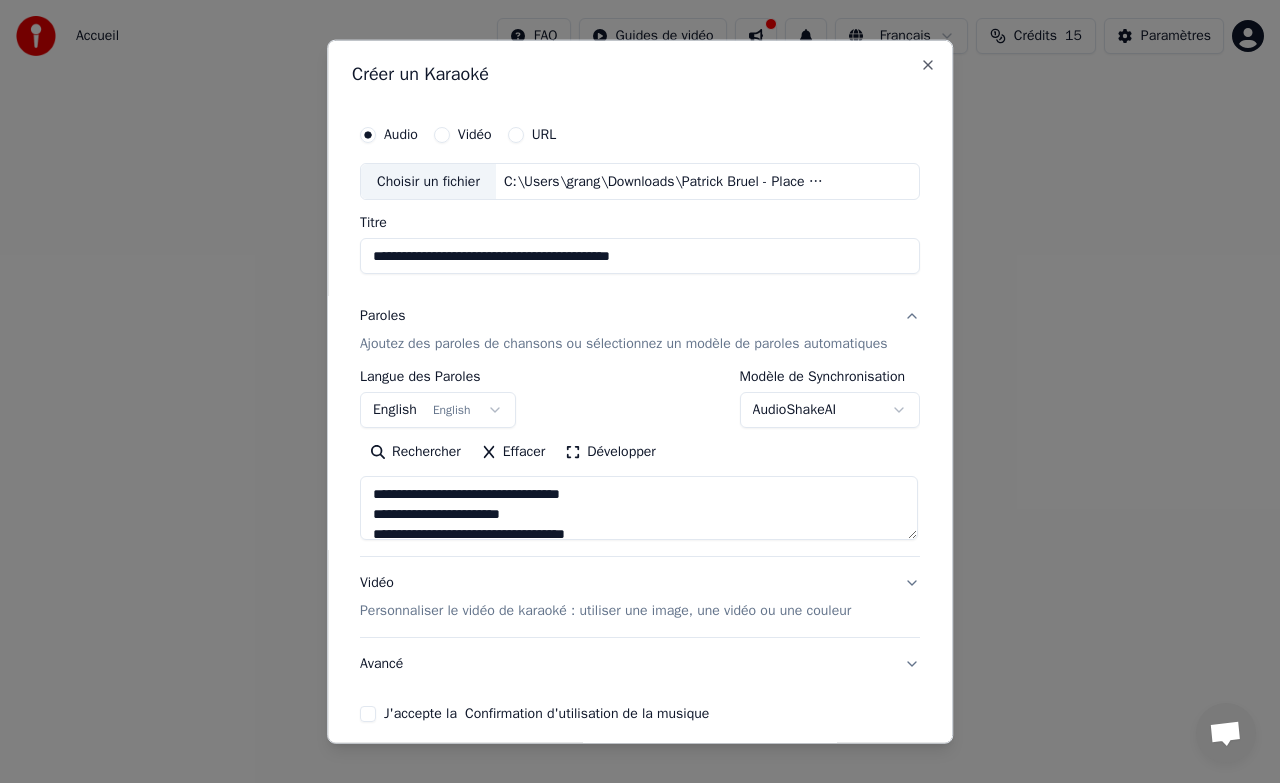 scroll, scrollTop: 1603, scrollLeft: 0, axis: vertical 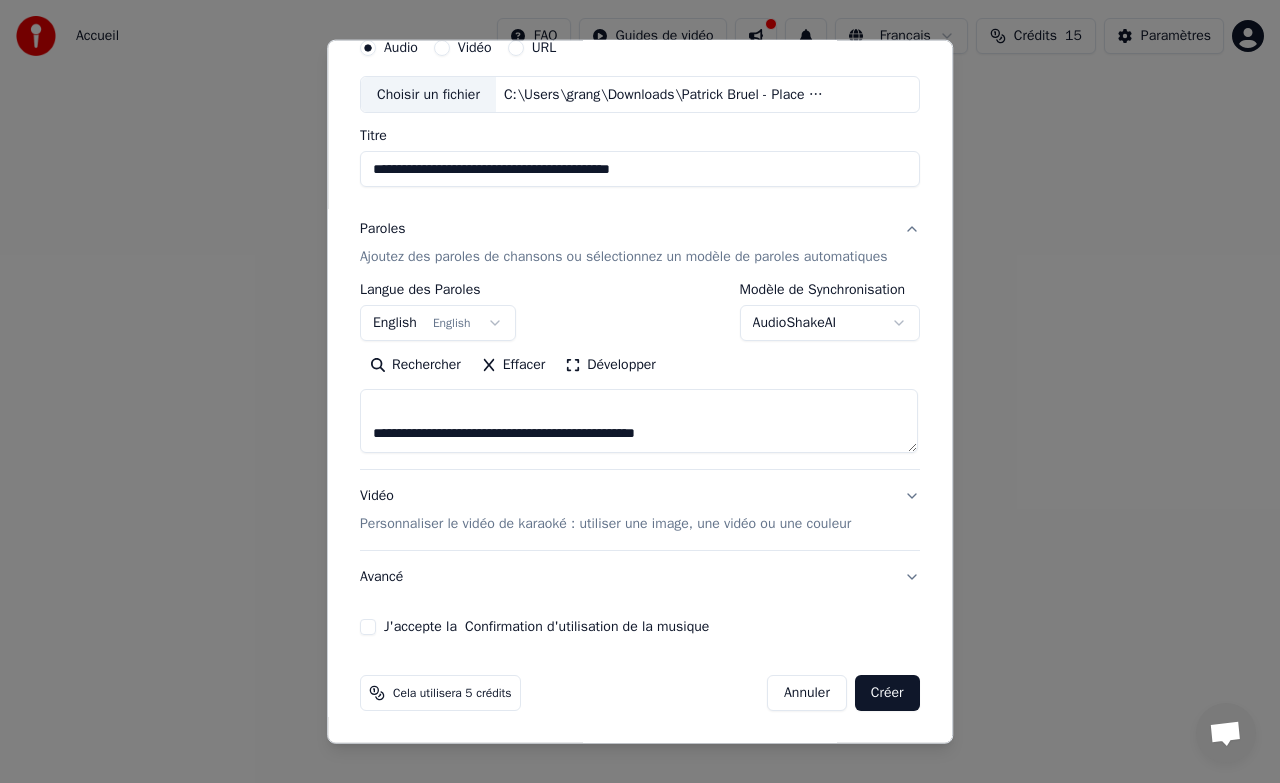 type on "**********" 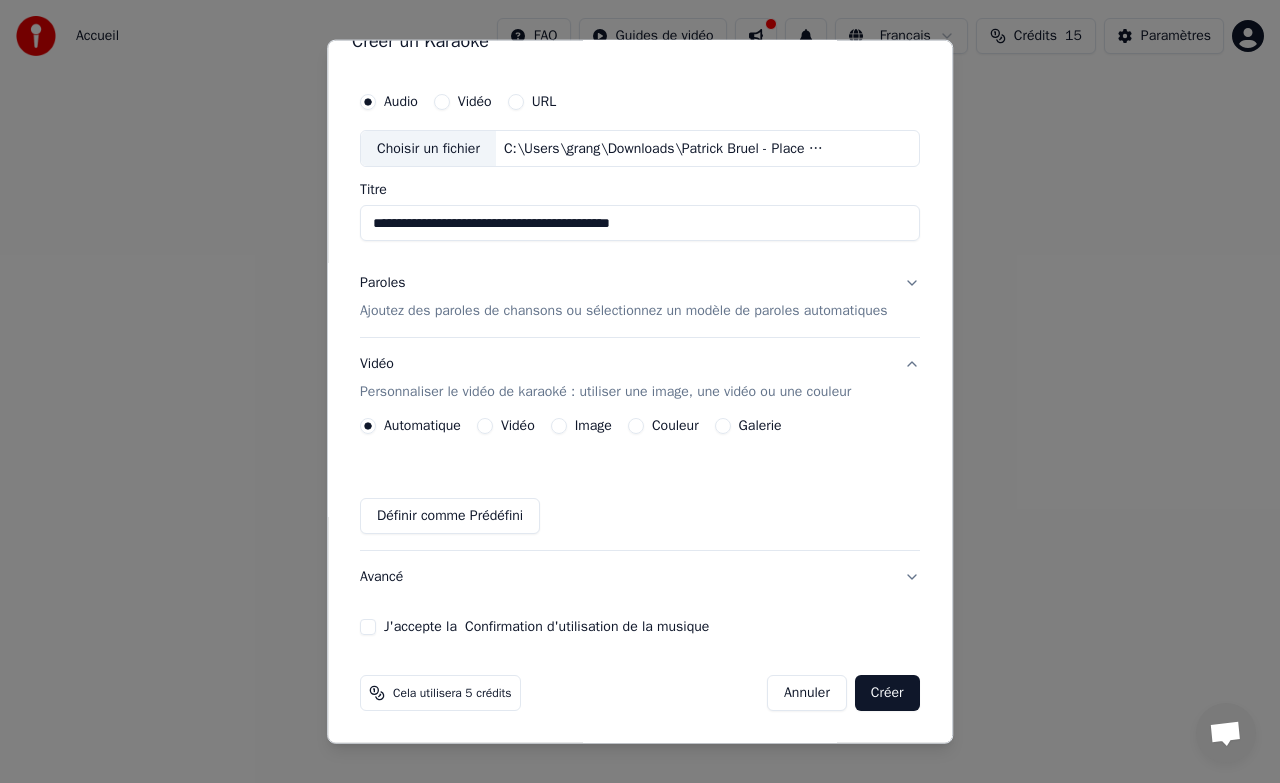 scroll, scrollTop: 50, scrollLeft: 0, axis: vertical 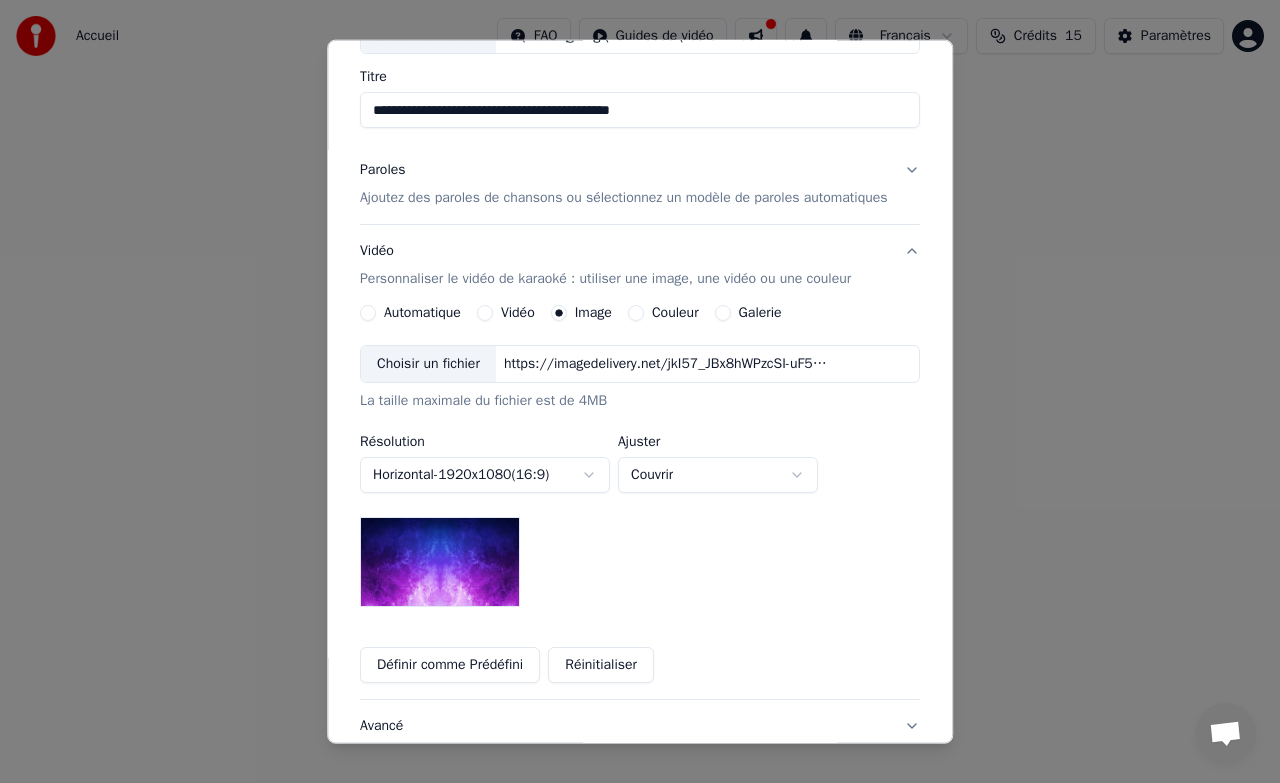 click on "Choisir un fichier" at bounding box center [428, 364] 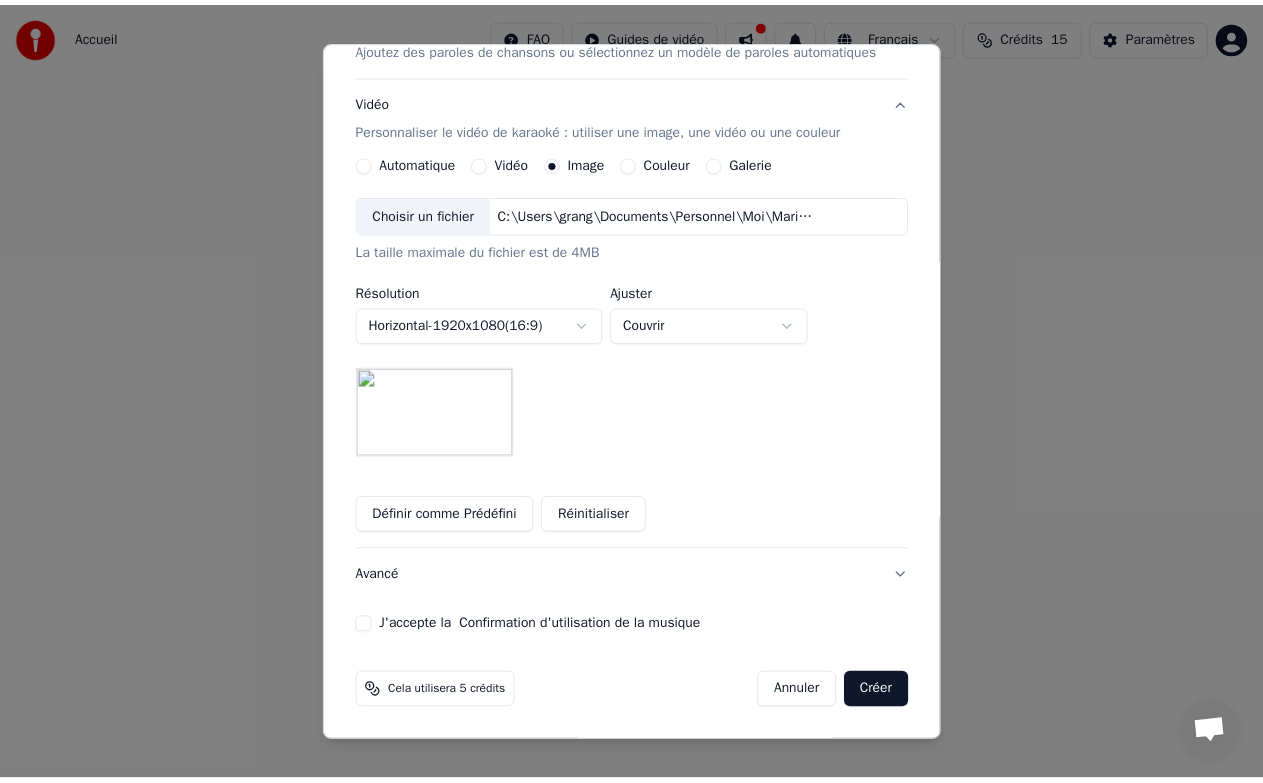 scroll, scrollTop: 312, scrollLeft: 0, axis: vertical 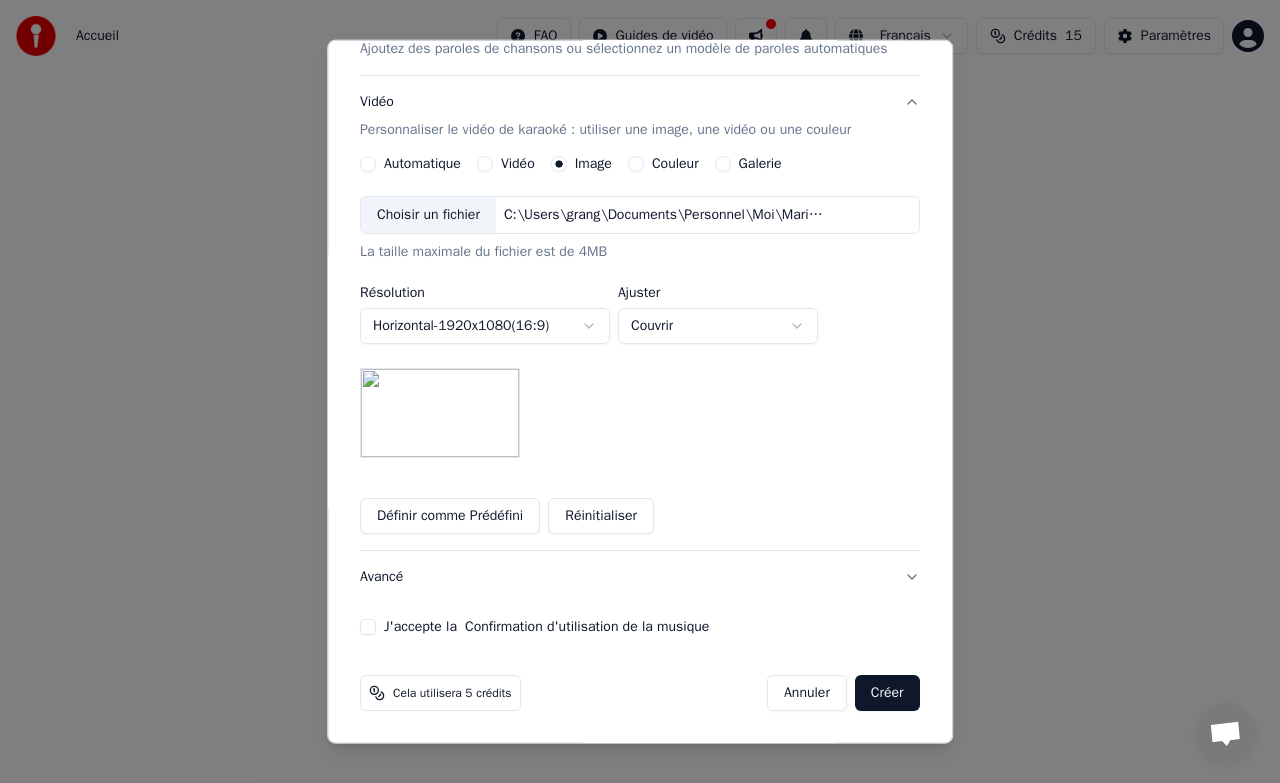 click on "**********" at bounding box center (640, 227) 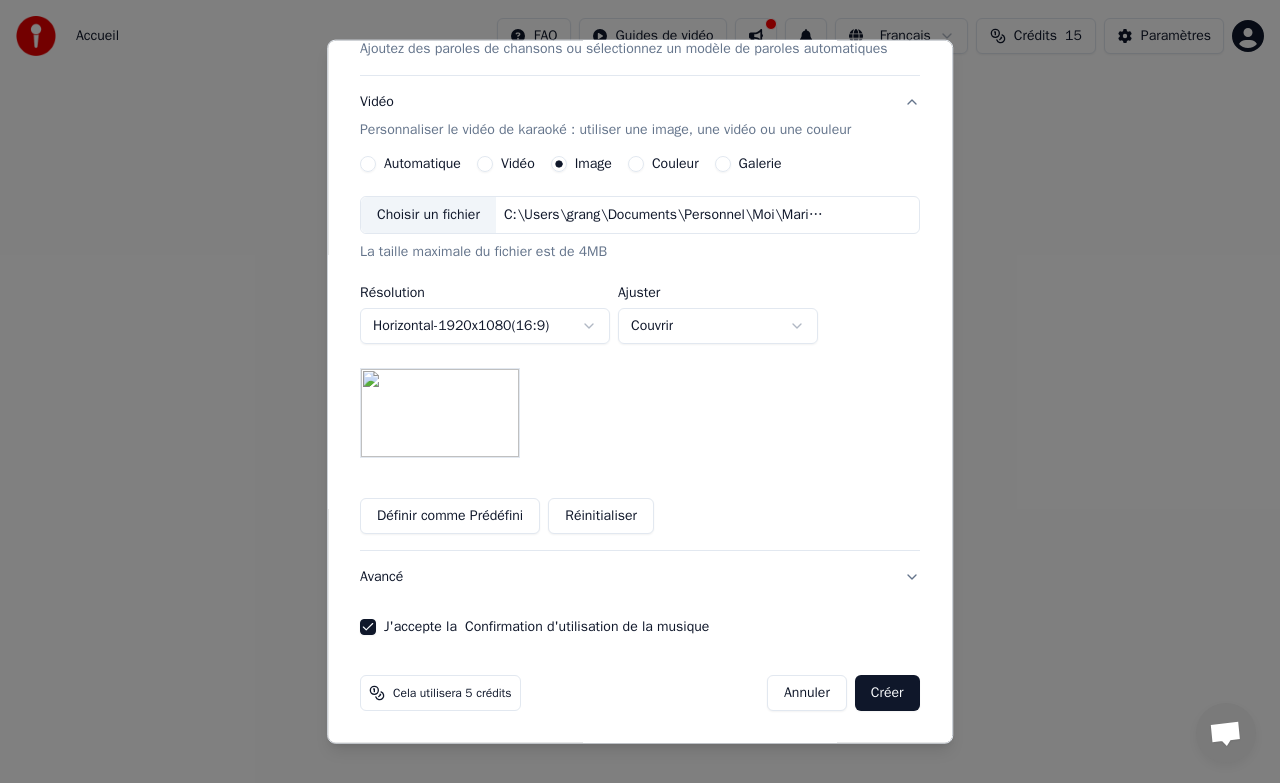 click on "Créer" at bounding box center (887, 693) 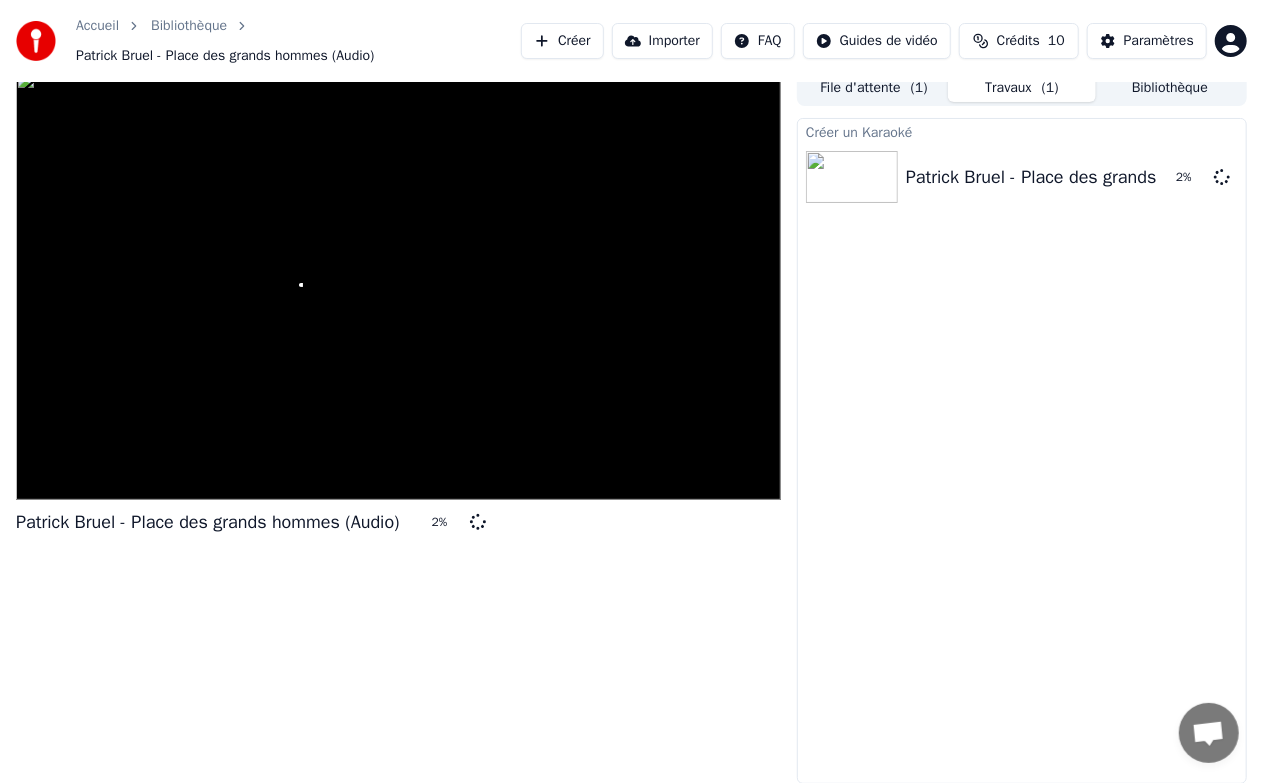 scroll, scrollTop: 0, scrollLeft: 0, axis: both 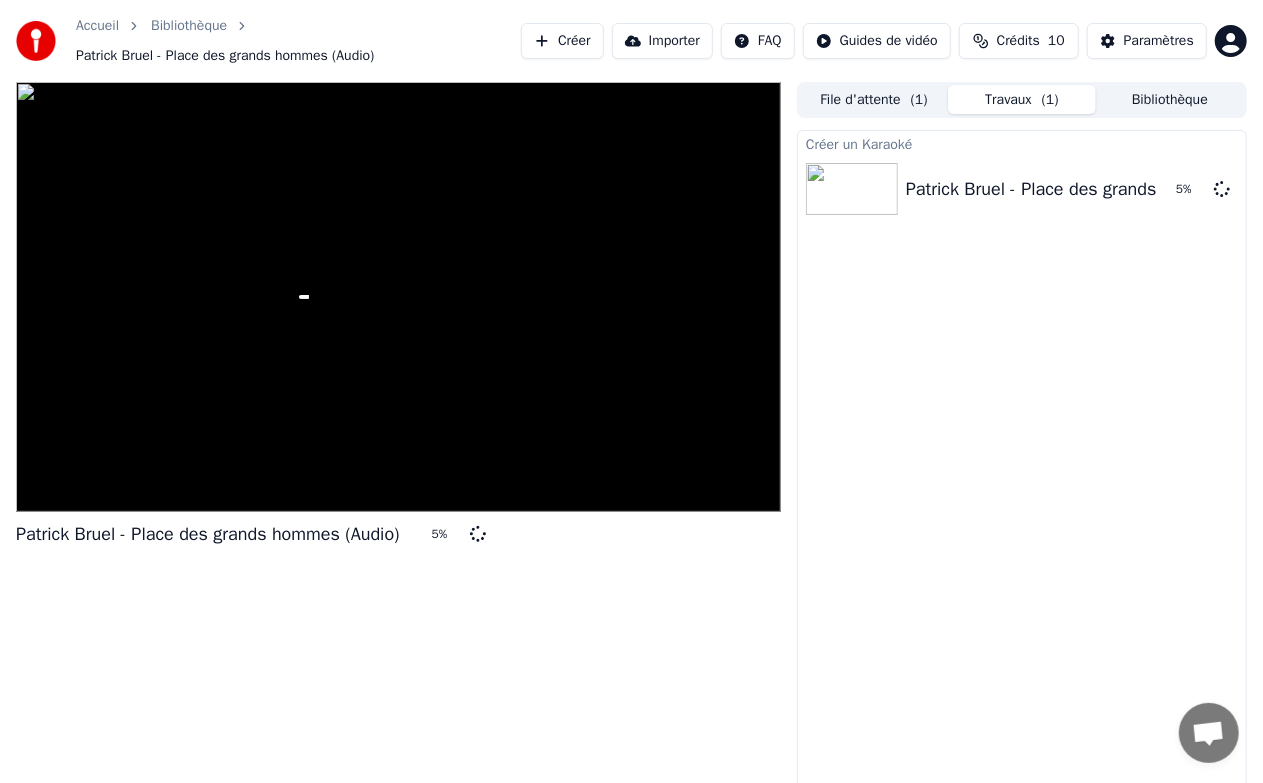 click on "Créer un Karaoké Patrick Bruel - Place des grands hommes (Audio) 5 %" at bounding box center [1022, 463] 